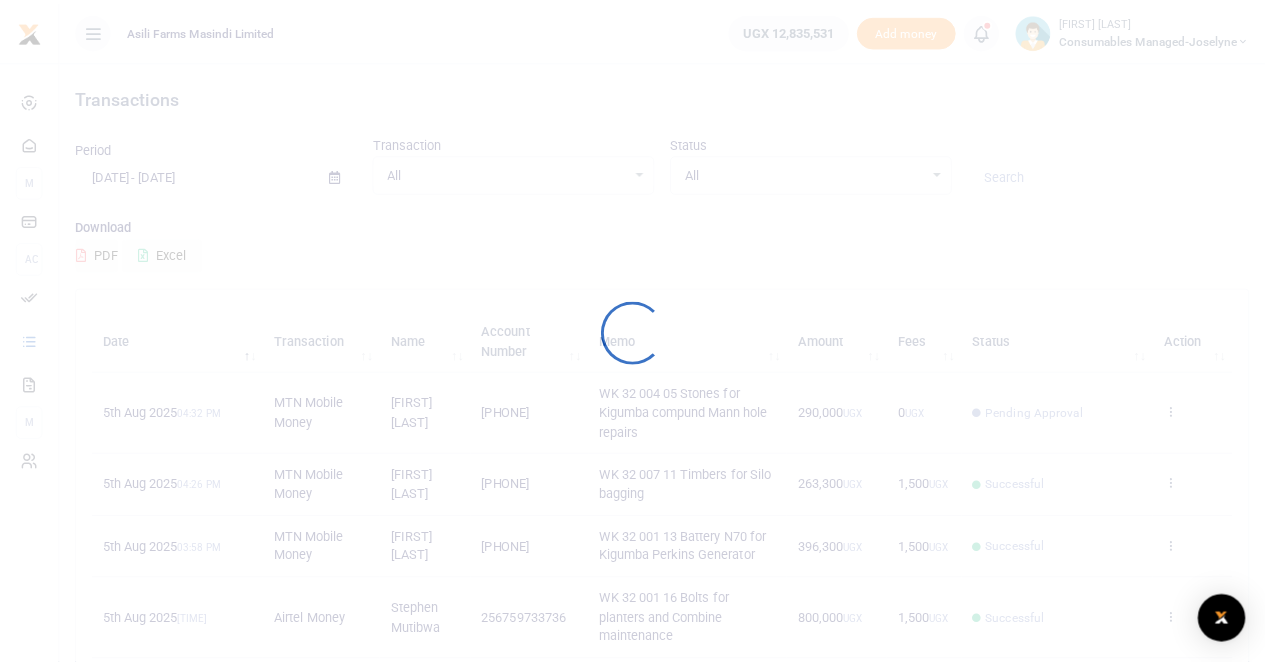 scroll, scrollTop: 0, scrollLeft: 0, axis: both 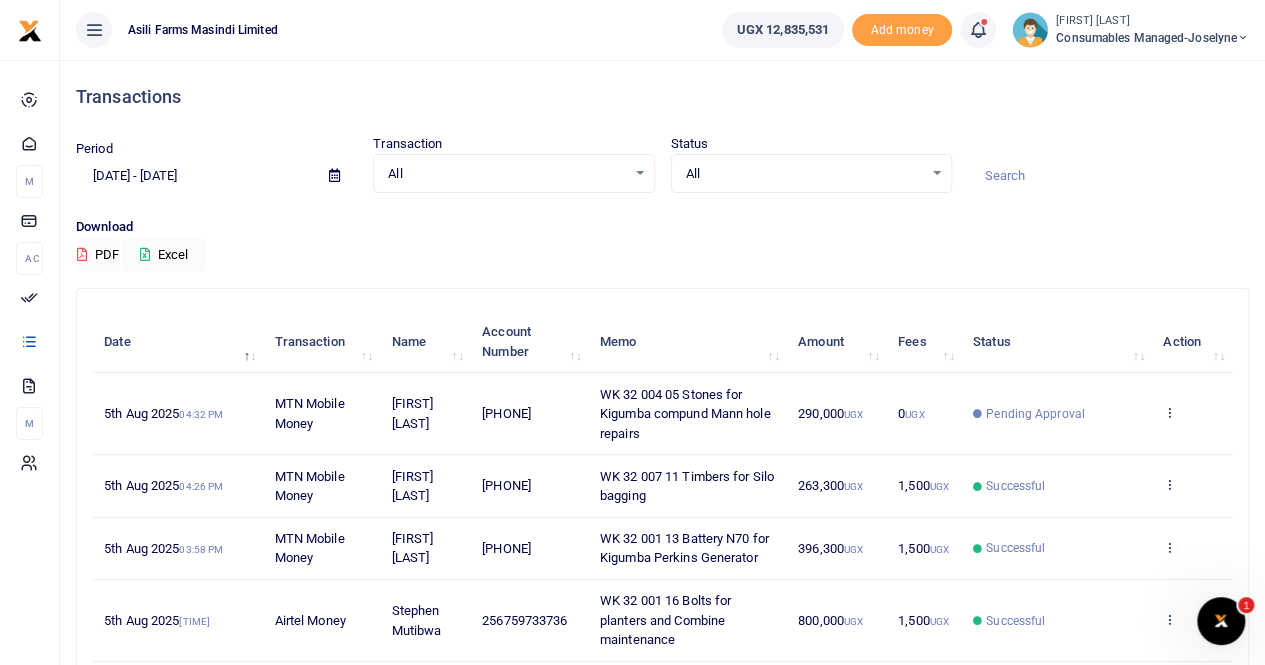 click on "Consumables managed-Joselyne" at bounding box center (1152, 38) 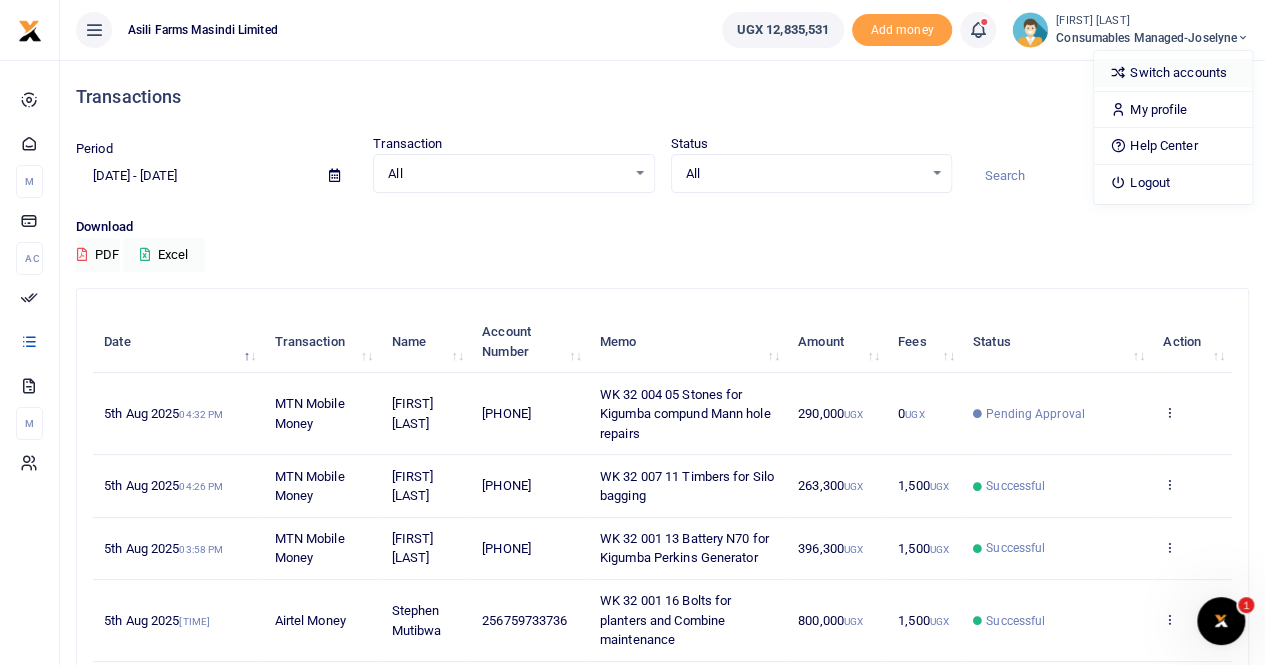 click on "Switch accounts" at bounding box center (1173, 73) 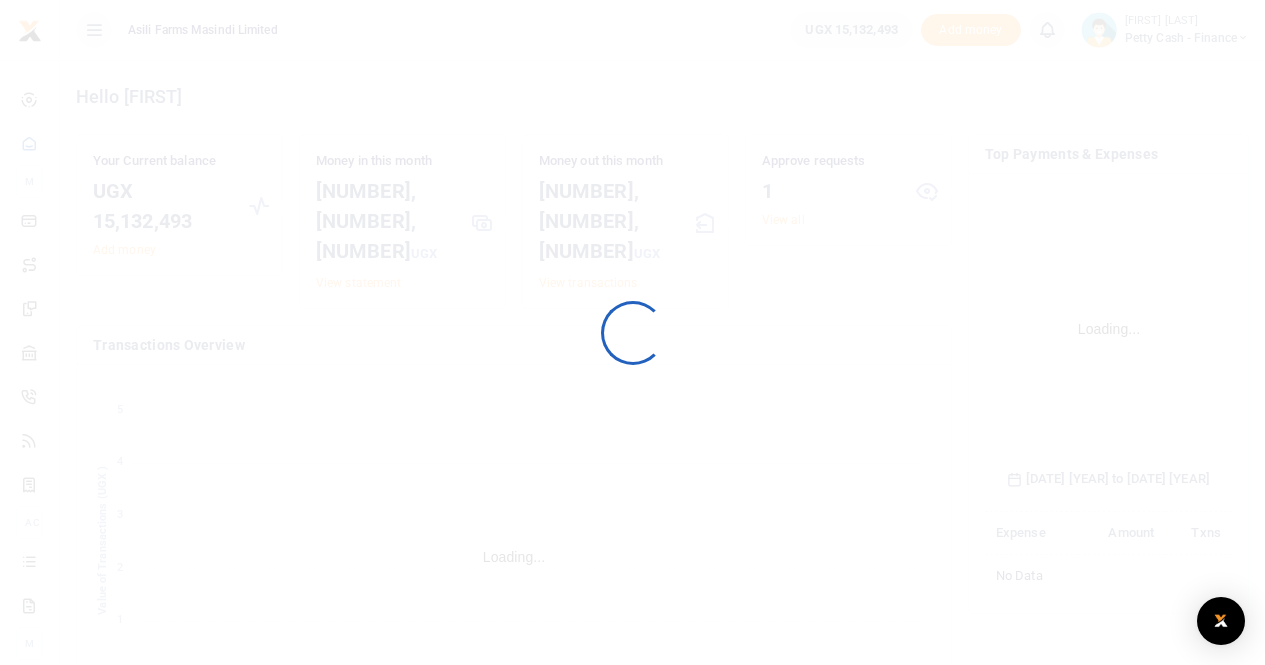 scroll, scrollTop: 0, scrollLeft: 0, axis: both 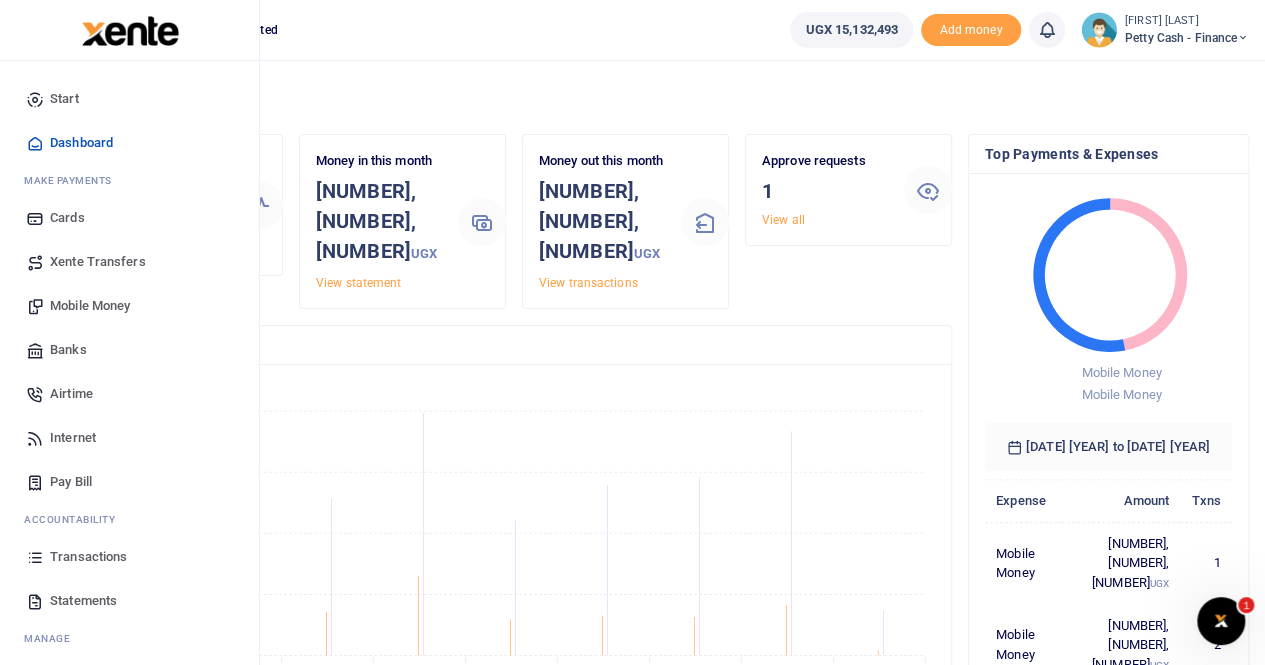 click on "Transactions" at bounding box center (88, 557) 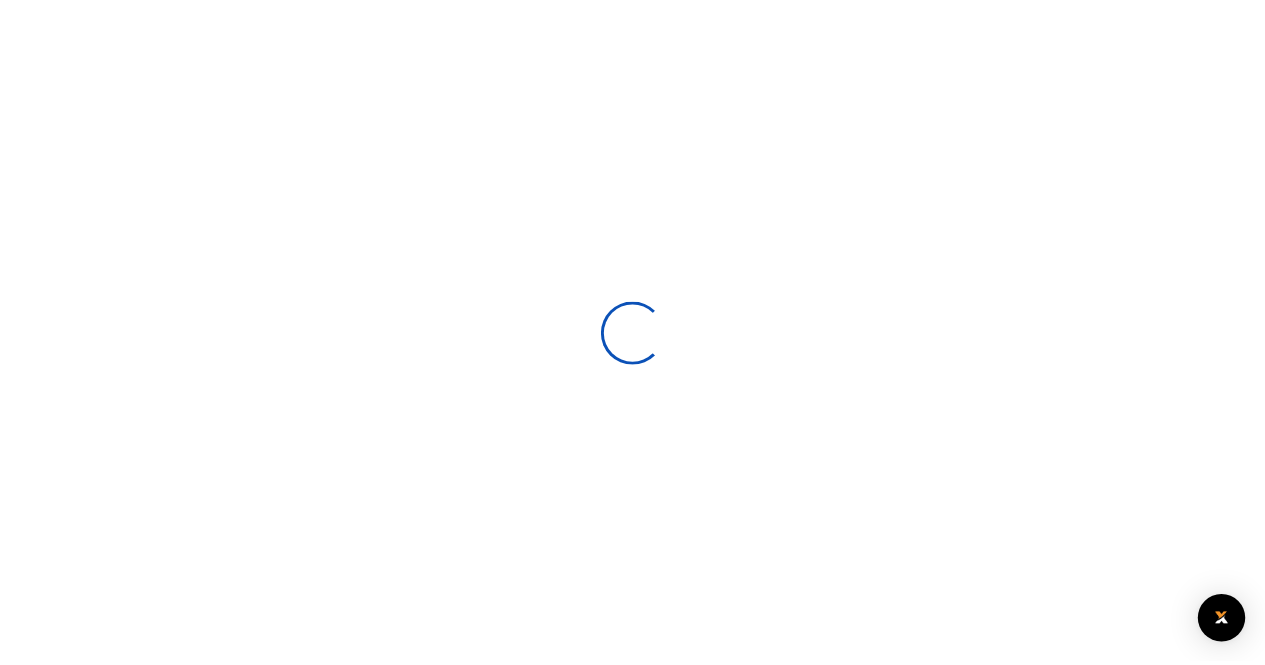 scroll, scrollTop: 0, scrollLeft: 0, axis: both 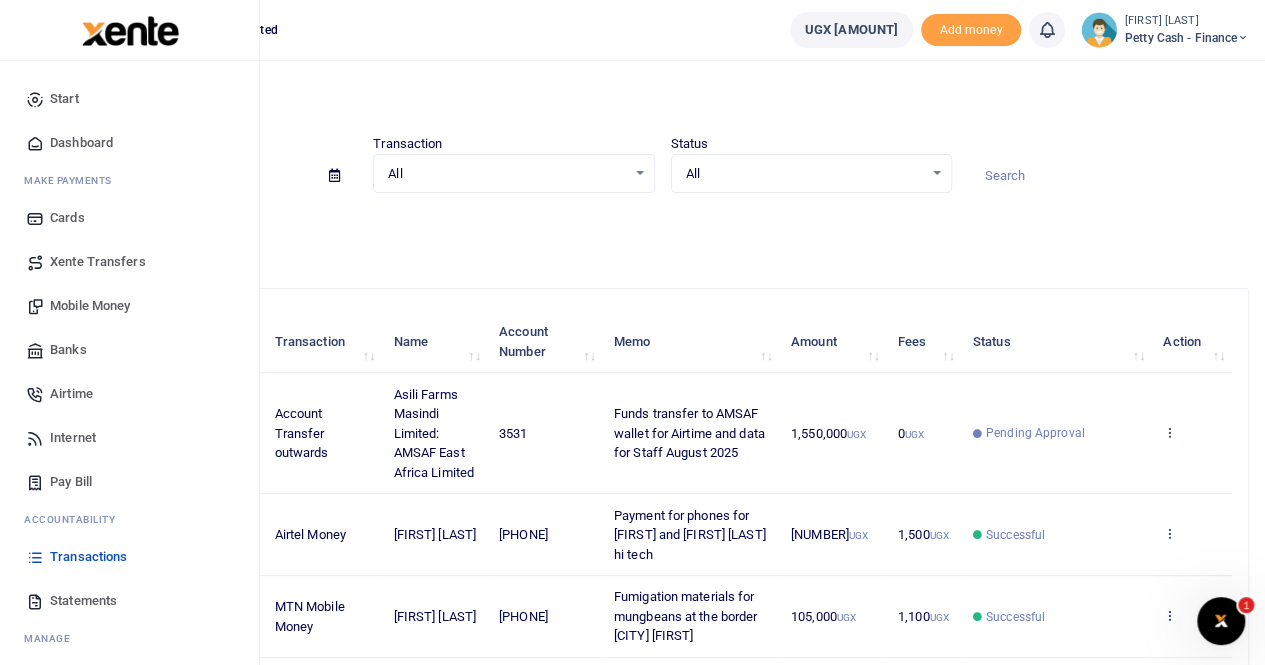 click on "Statements" at bounding box center (83, 601) 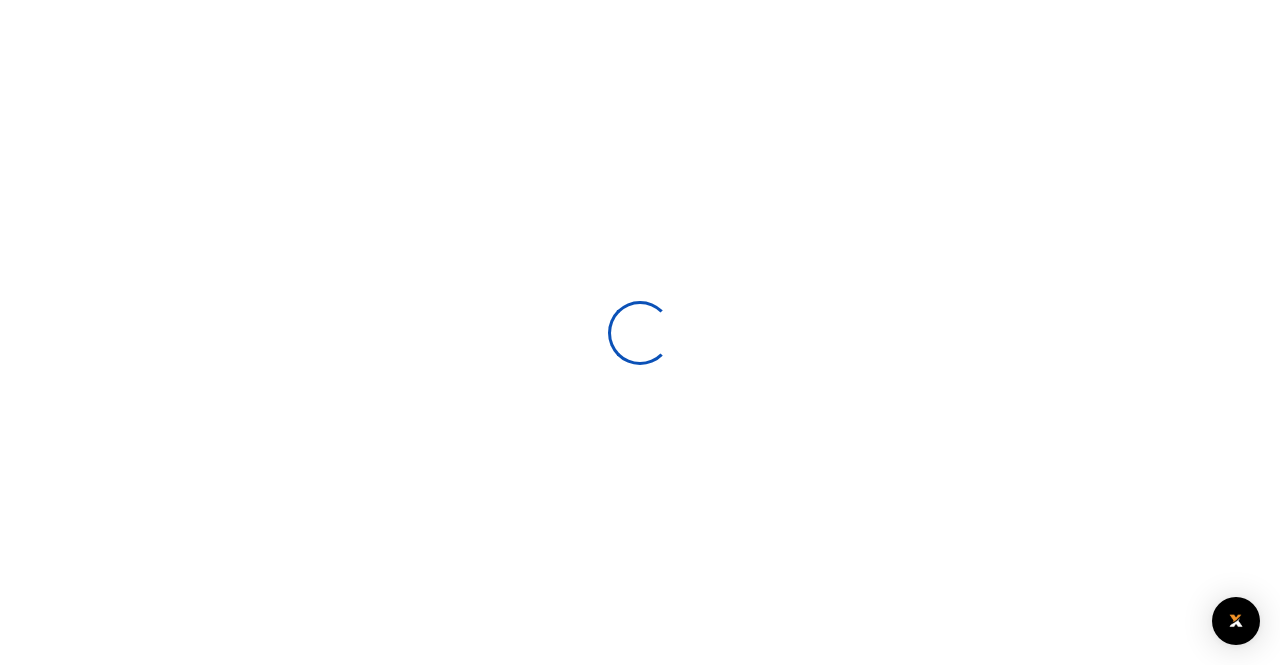 scroll, scrollTop: 0, scrollLeft: 0, axis: both 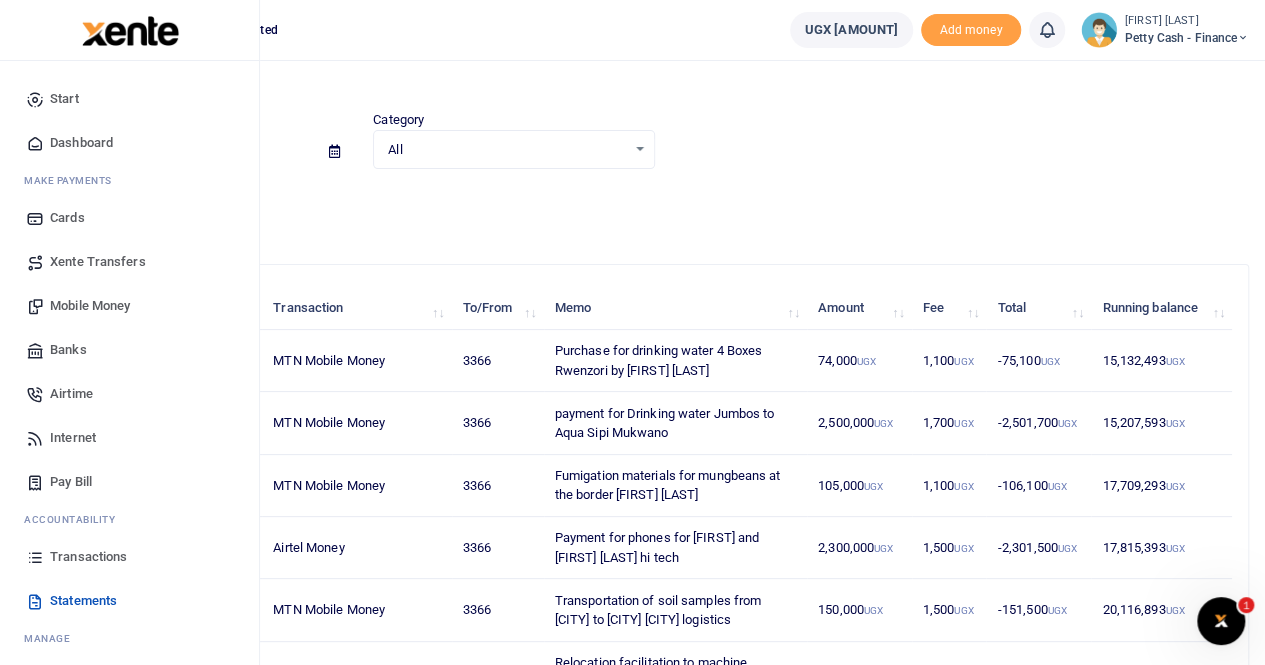 click on "Transactions" at bounding box center (88, 557) 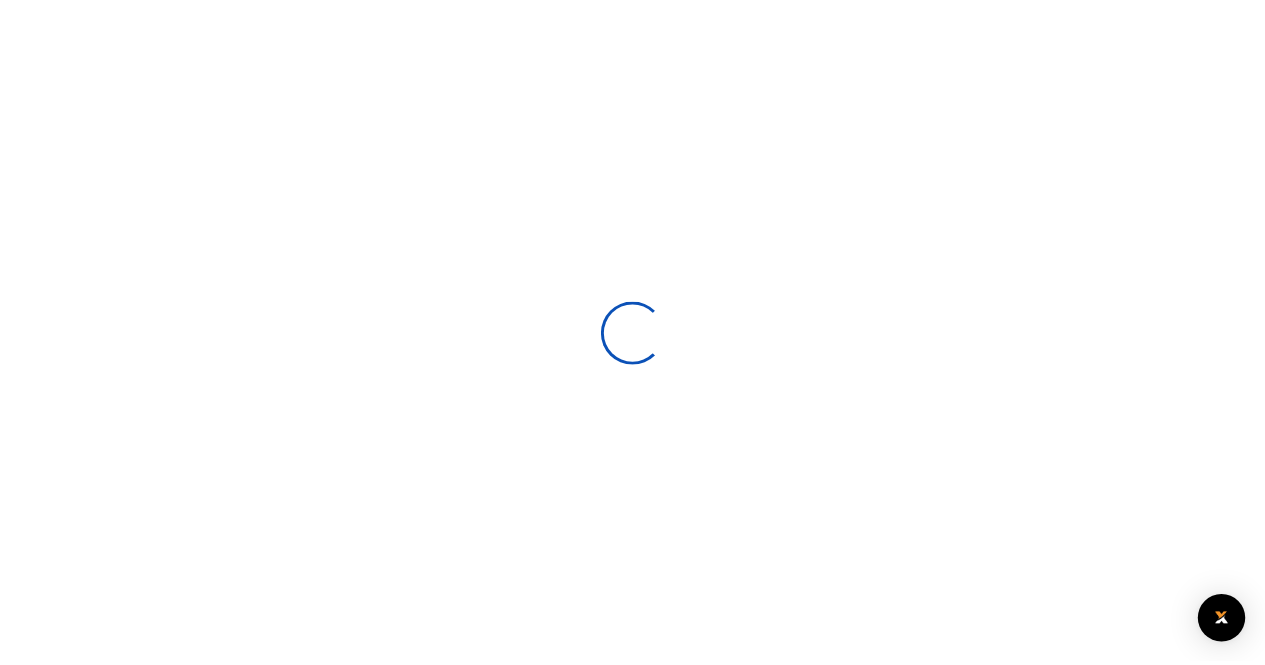 scroll, scrollTop: 0, scrollLeft: 0, axis: both 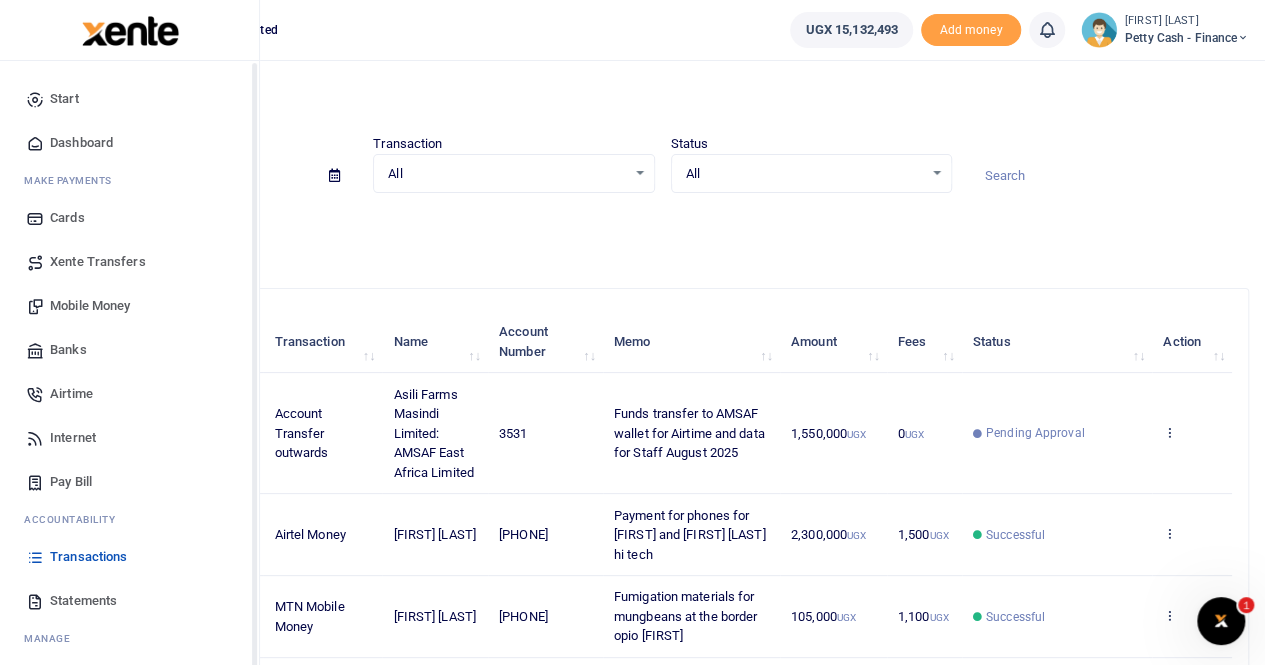 click on "Statements" at bounding box center (83, 601) 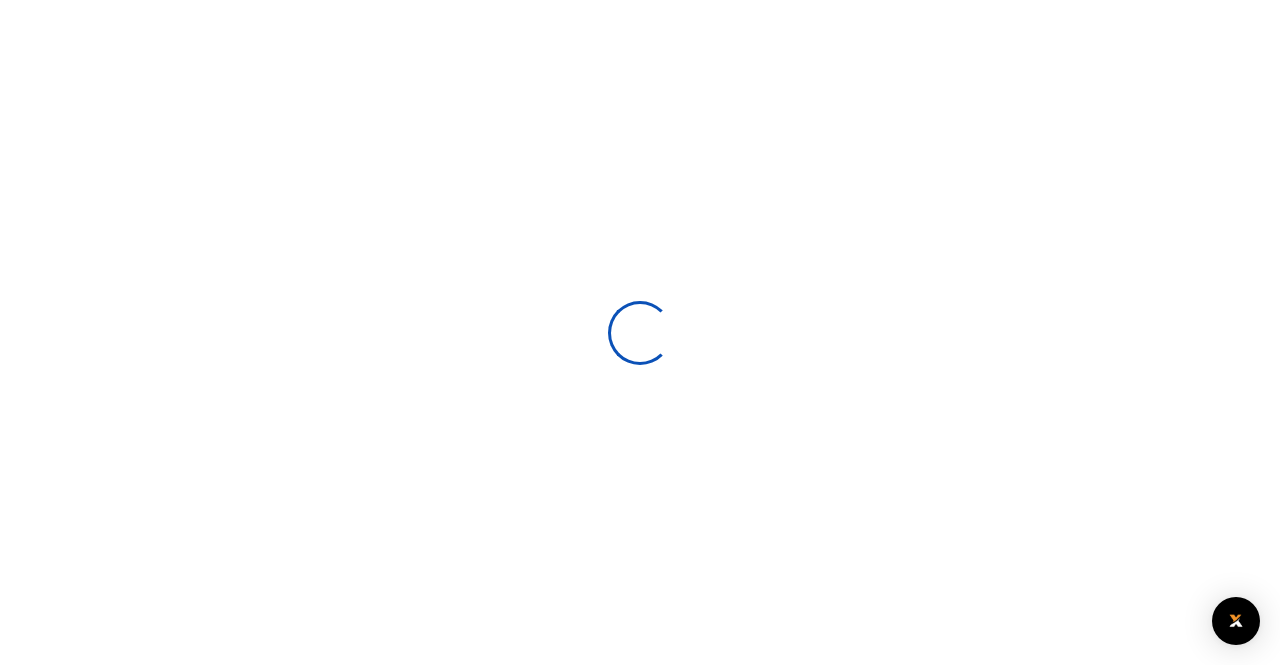 scroll, scrollTop: 0, scrollLeft: 0, axis: both 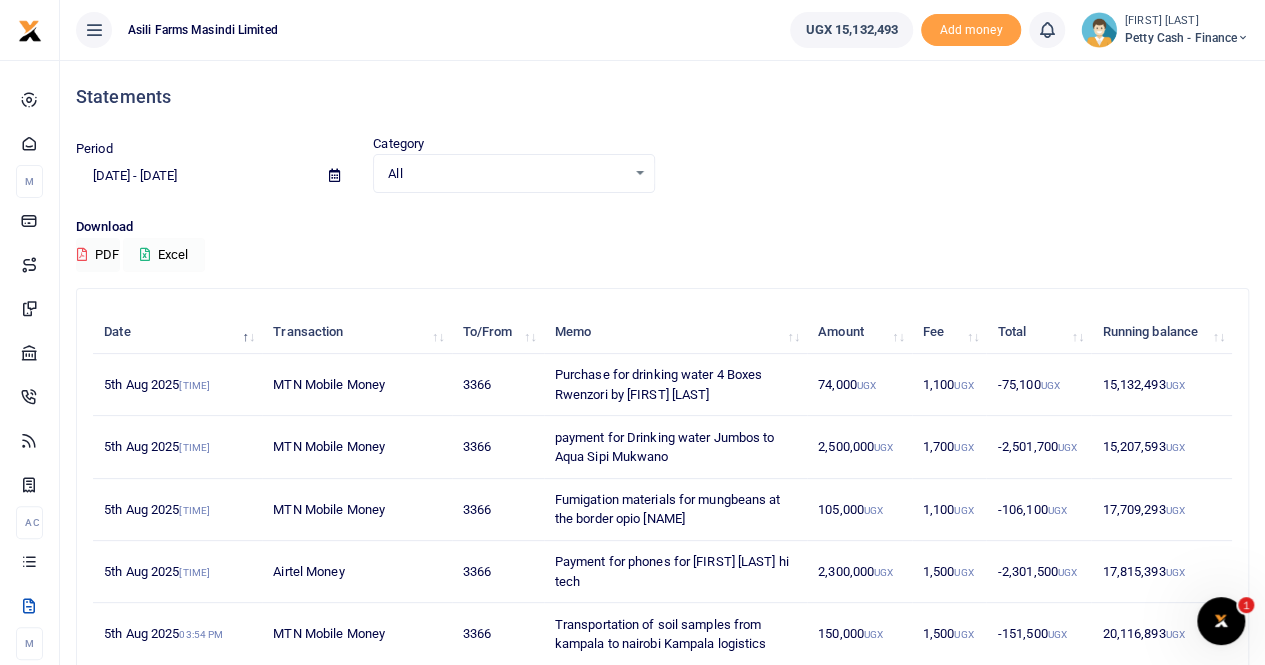 click on "Excel" at bounding box center [164, 255] 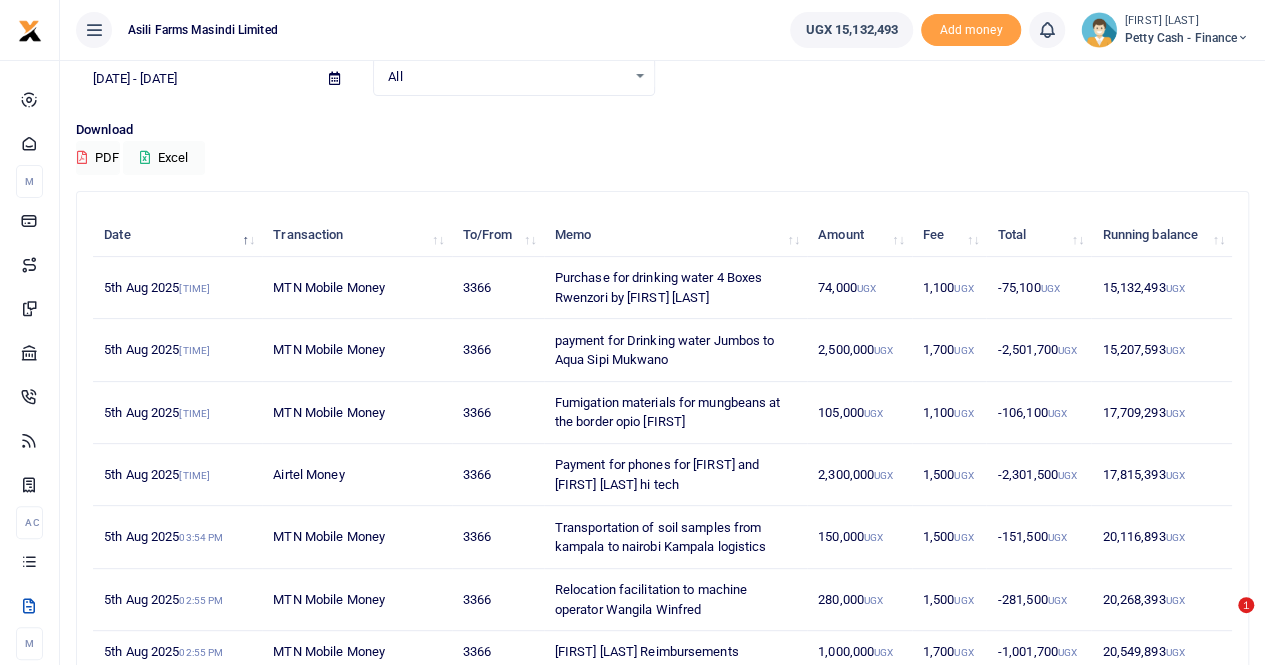 scroll, scrollTop: 100, scrollLeft: 0, axis: vertical 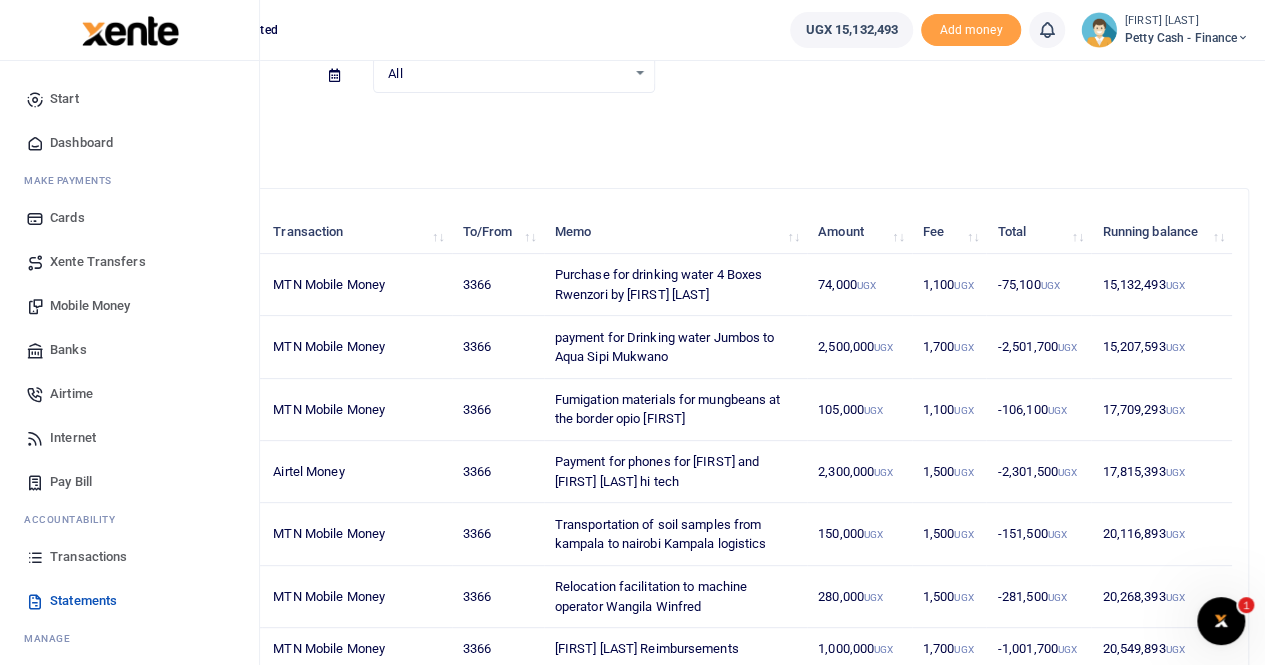 click on "Transactions" at bounding box center [88, 557] 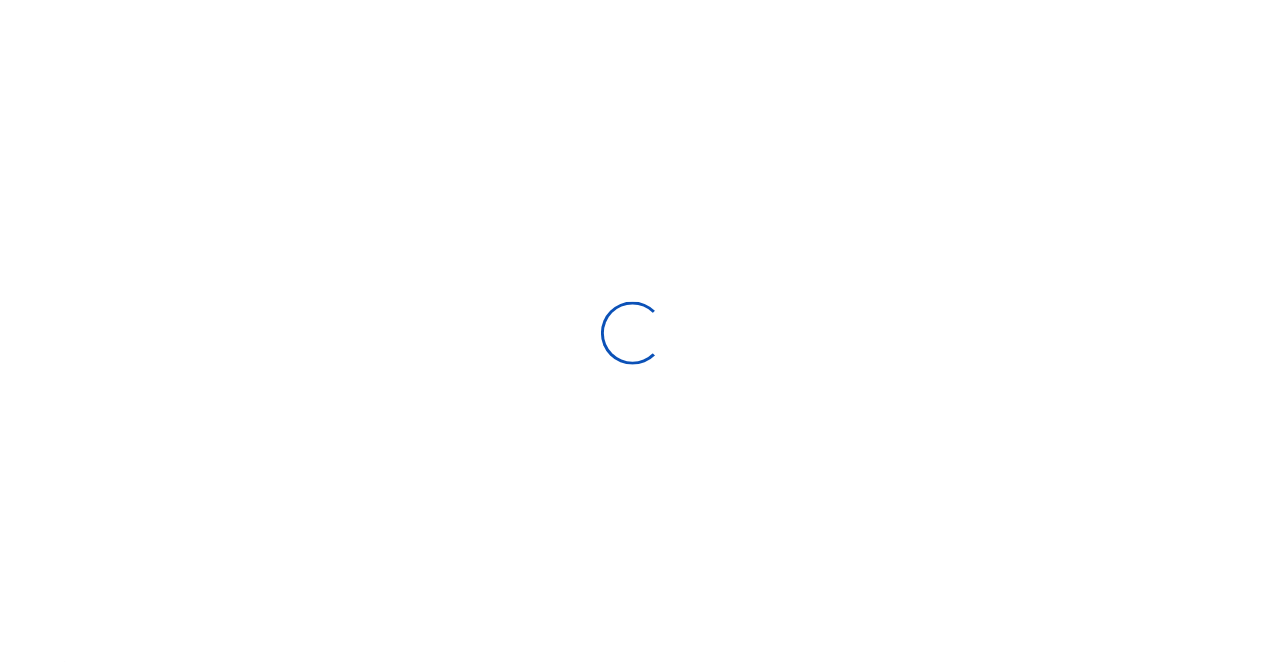 scroll, scrollTop: 0, scrollLeft: 0, axis: both 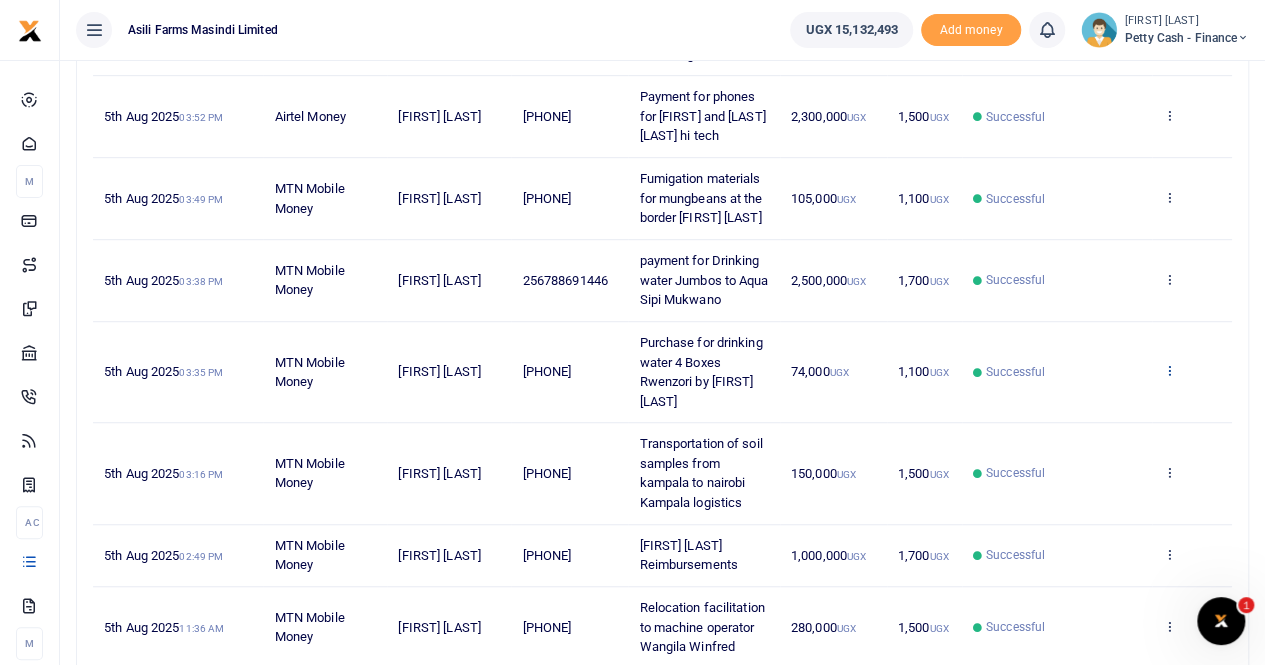 click at bounding box center [1169, 370] 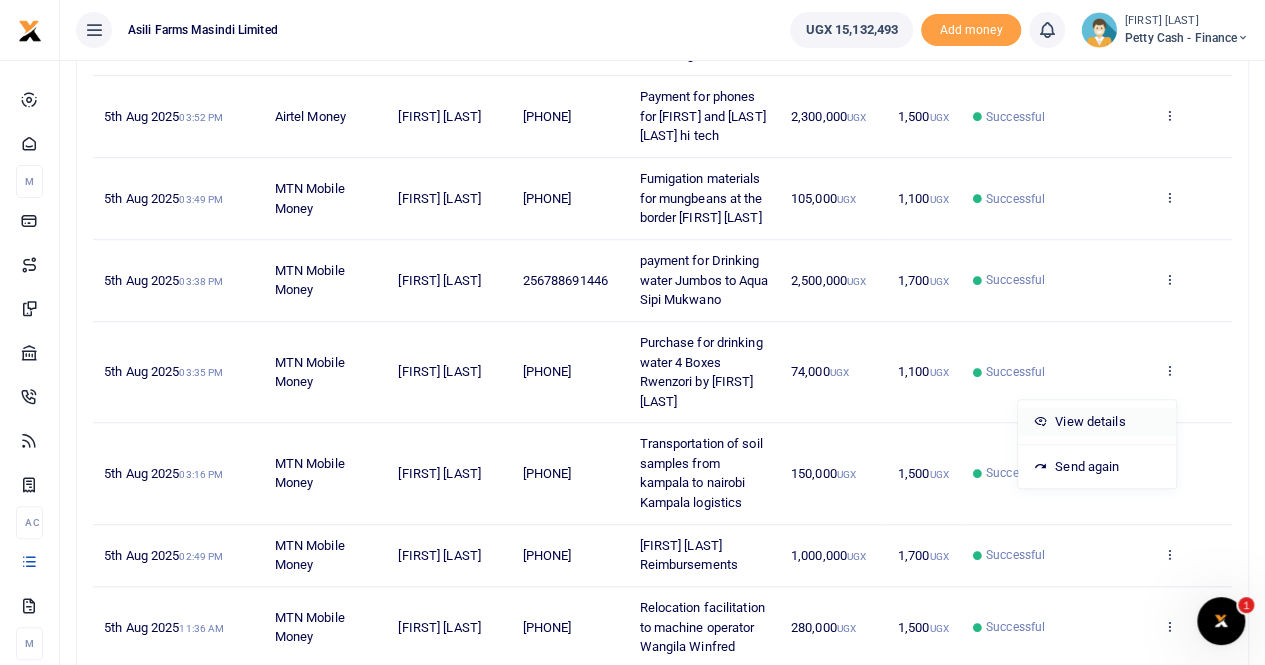 click on "View details" at bounding box center (1097, 422) 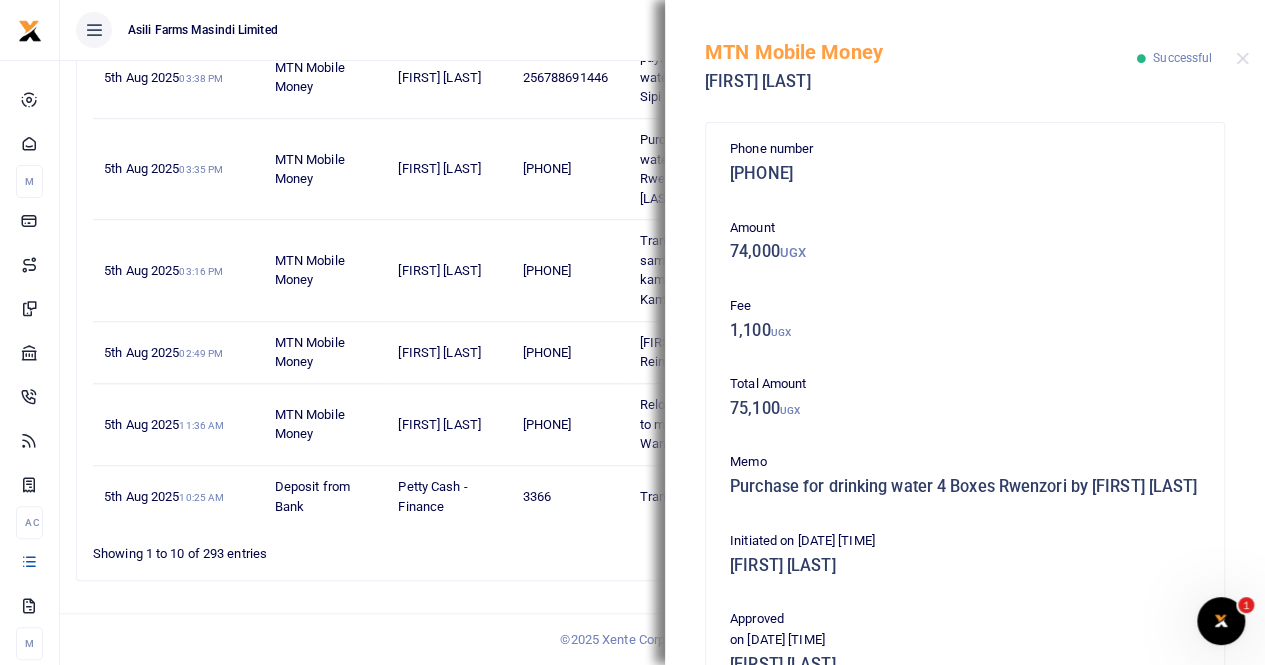 scroll, scrollTop: 736, scrollLeft: 0, axis: vertical 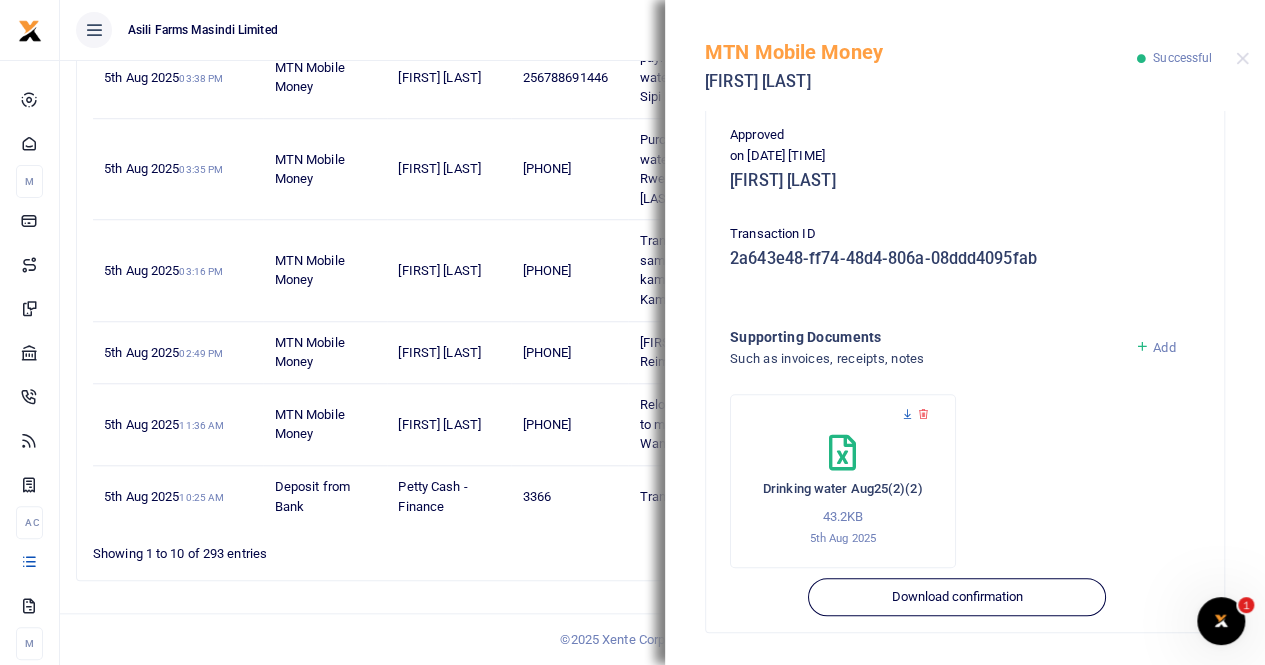 click at bounding box center [907, 414] 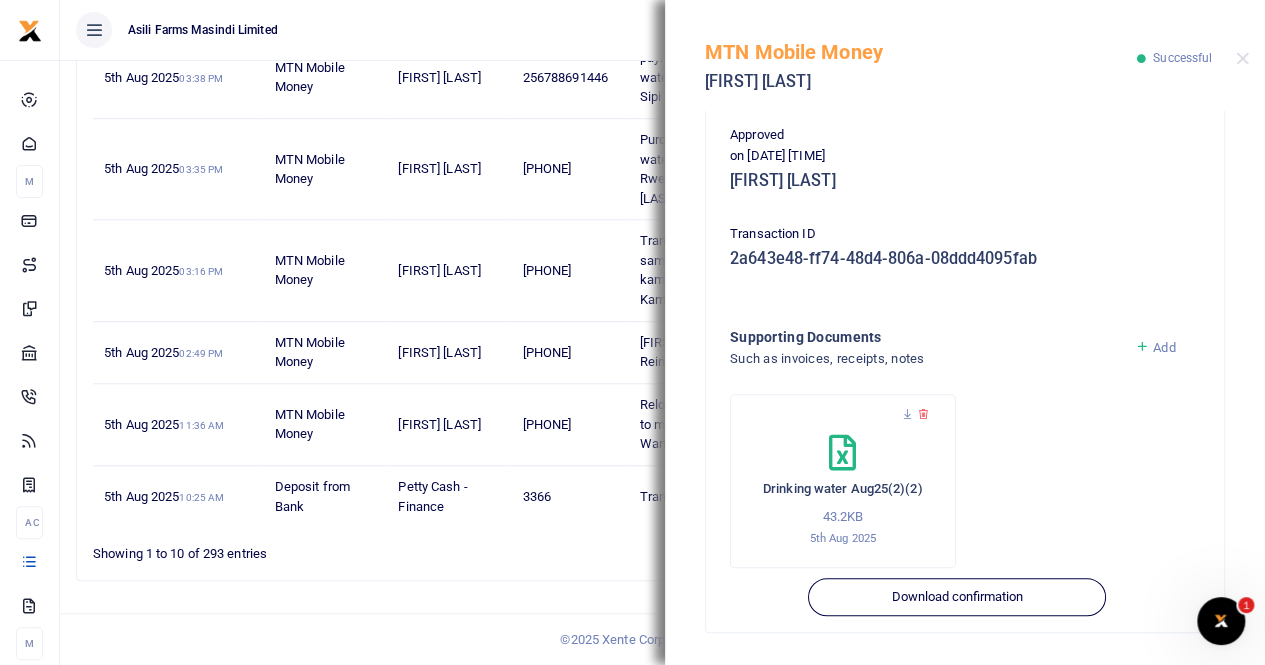 click on "Drinking water Aug25(2)(2)
43.2KB
[DATE] [TIME]" at bounding box center [965, 489] 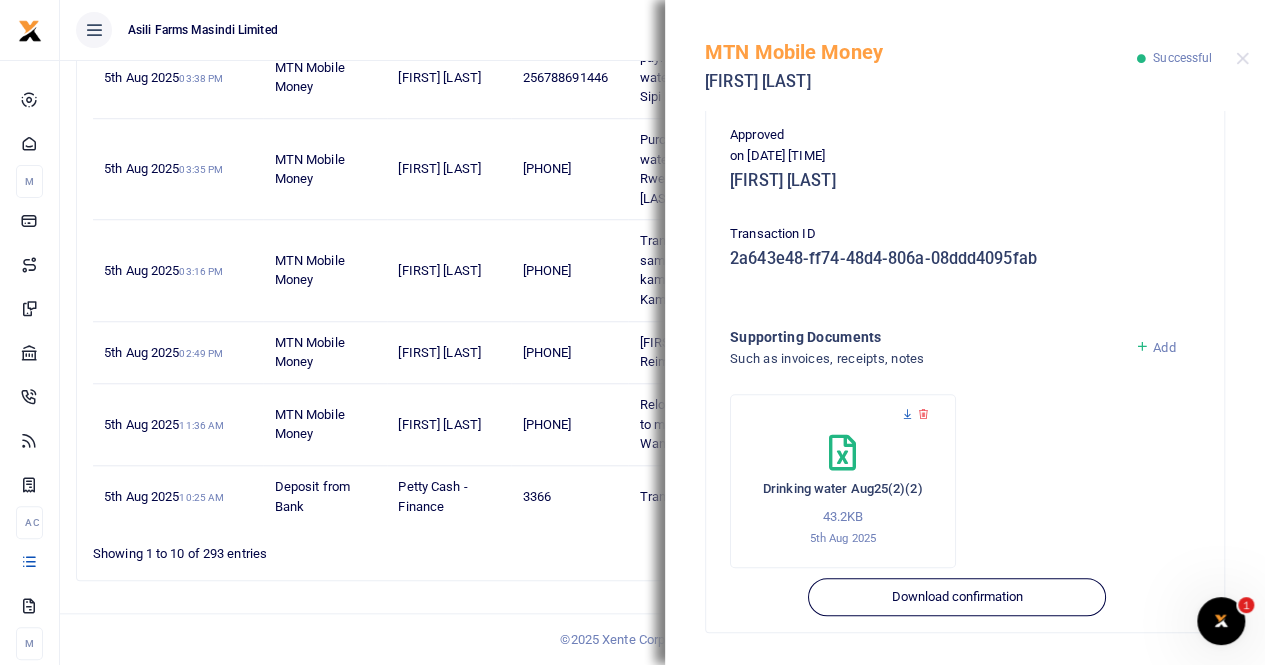 click at bounding box center [907, 414] 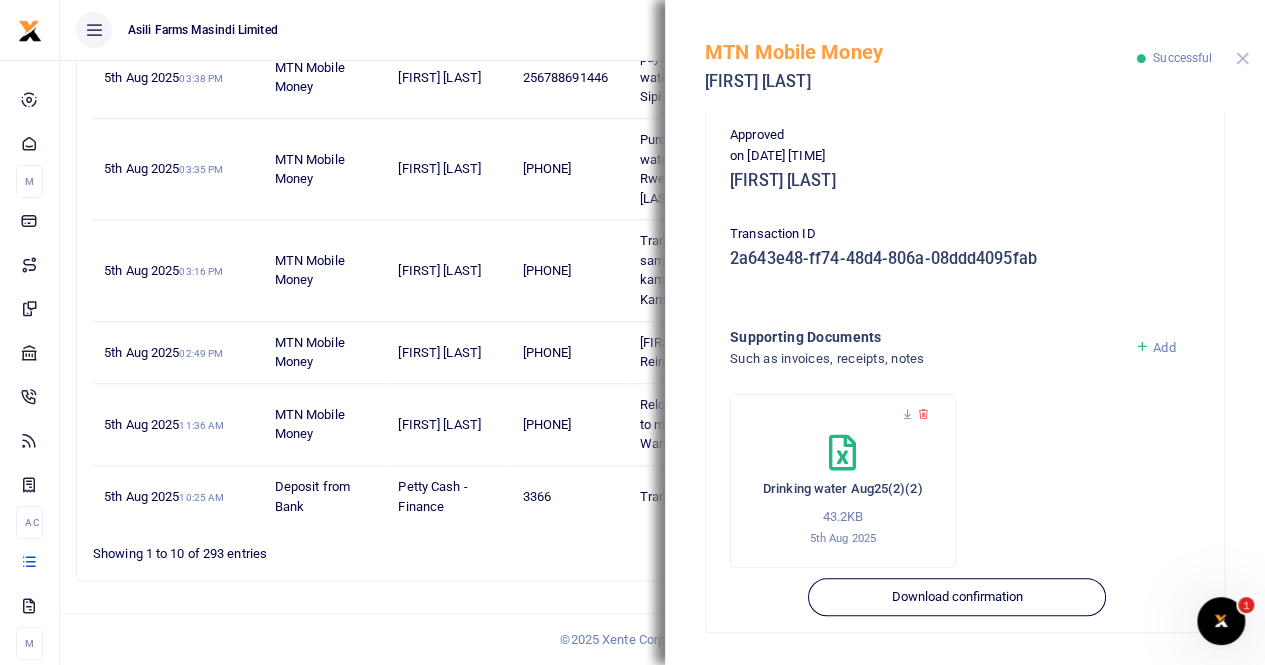 click at bounding box center [1242, 58] 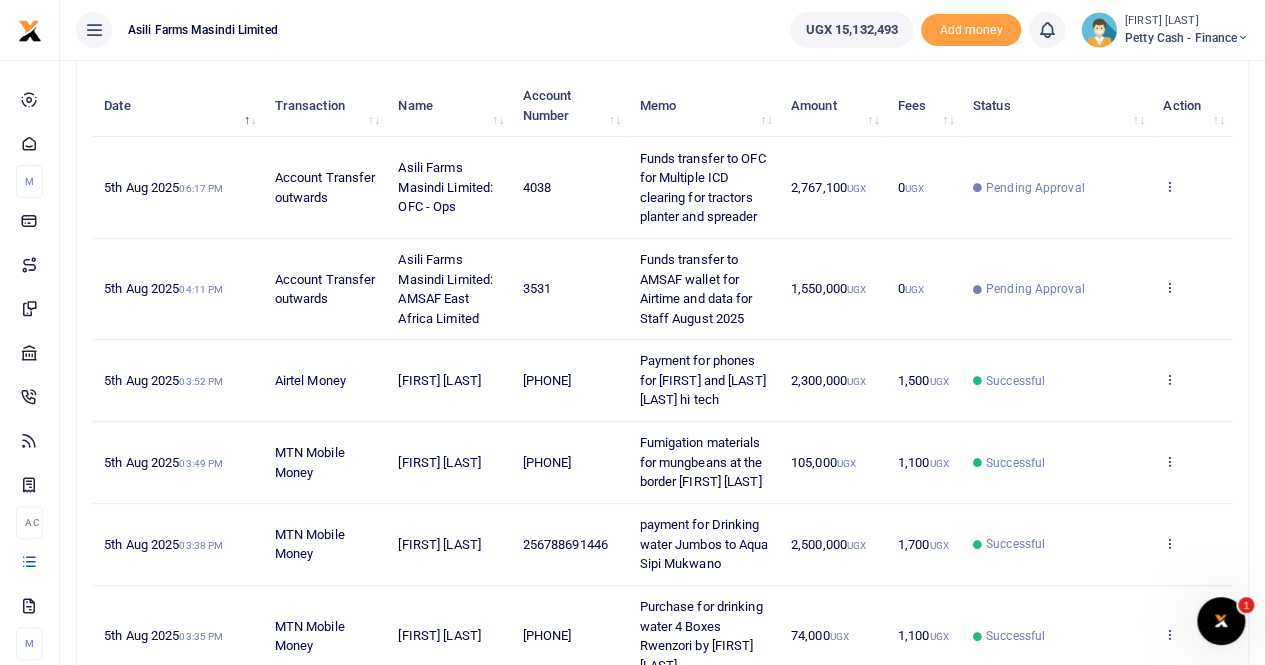 scroll, scrollTop: 0, scrollLeft: 0, axis: both 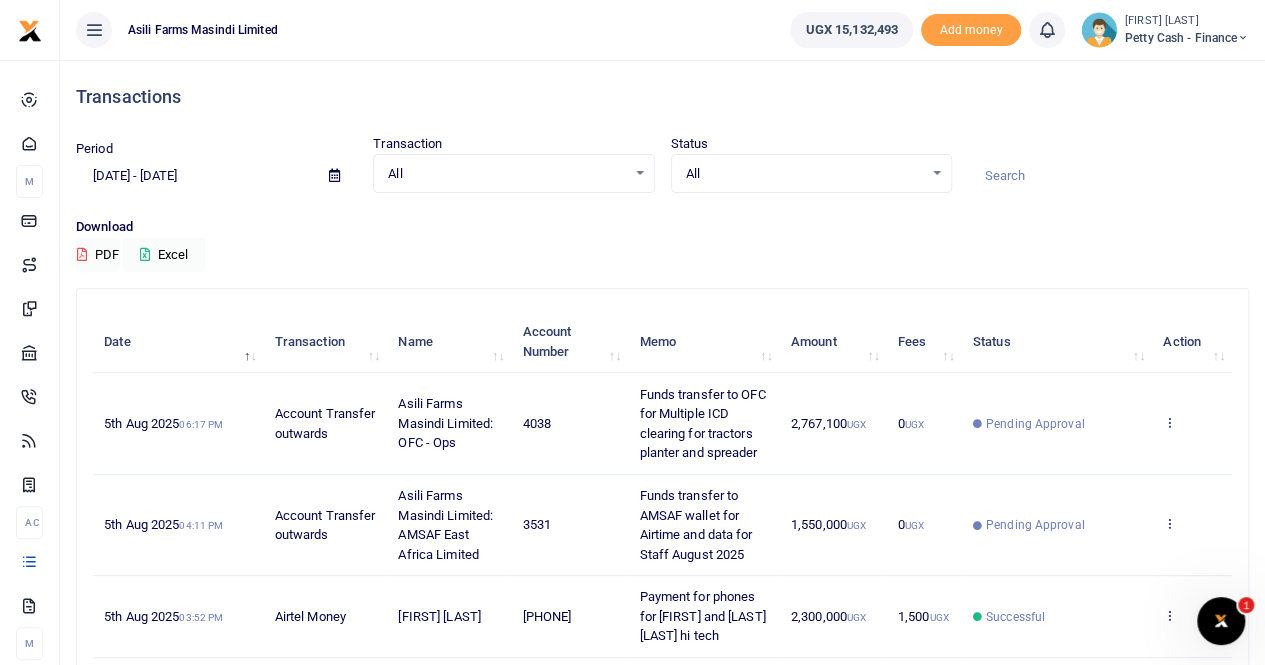 click at bounding box center (334, 175) 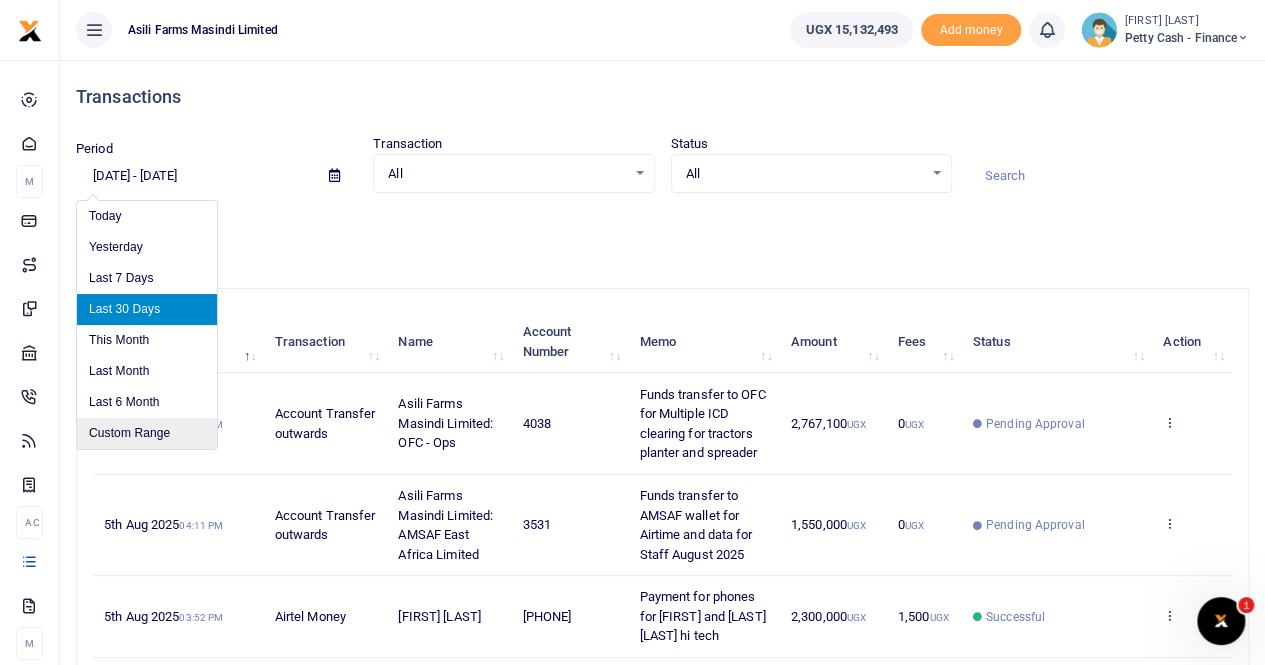 click on "Custom Range" at bounding box center [147, 433] 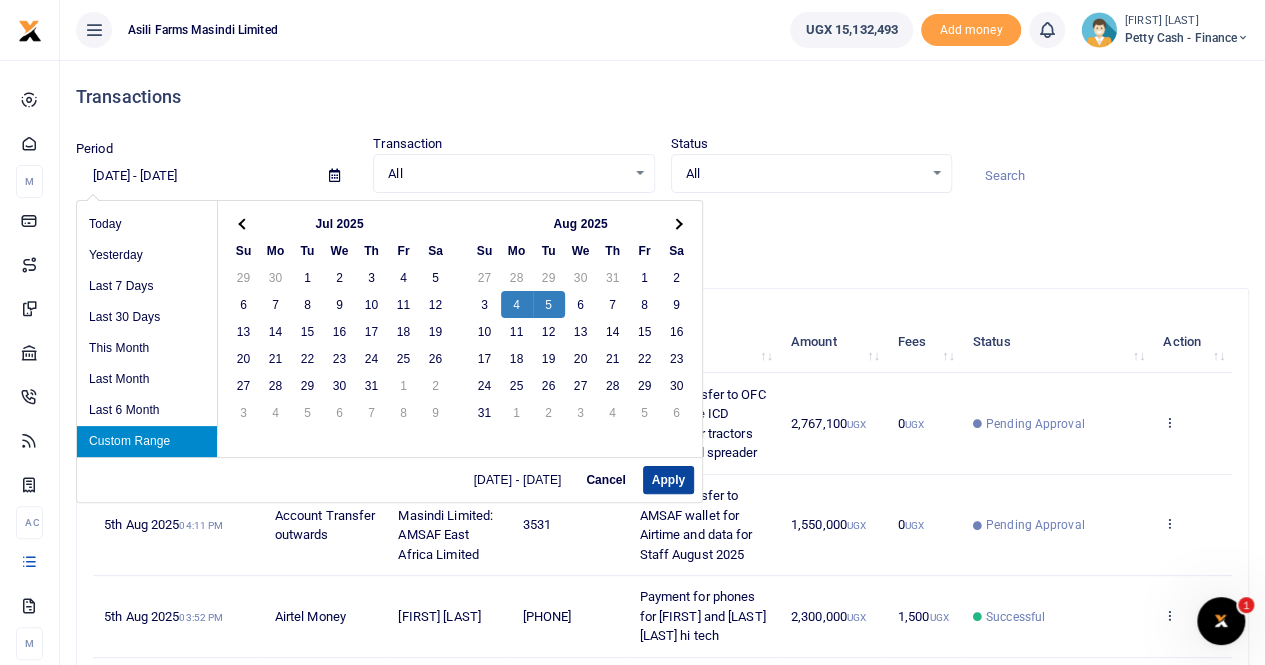 click on "Apply" at bounding box center (668, 480) 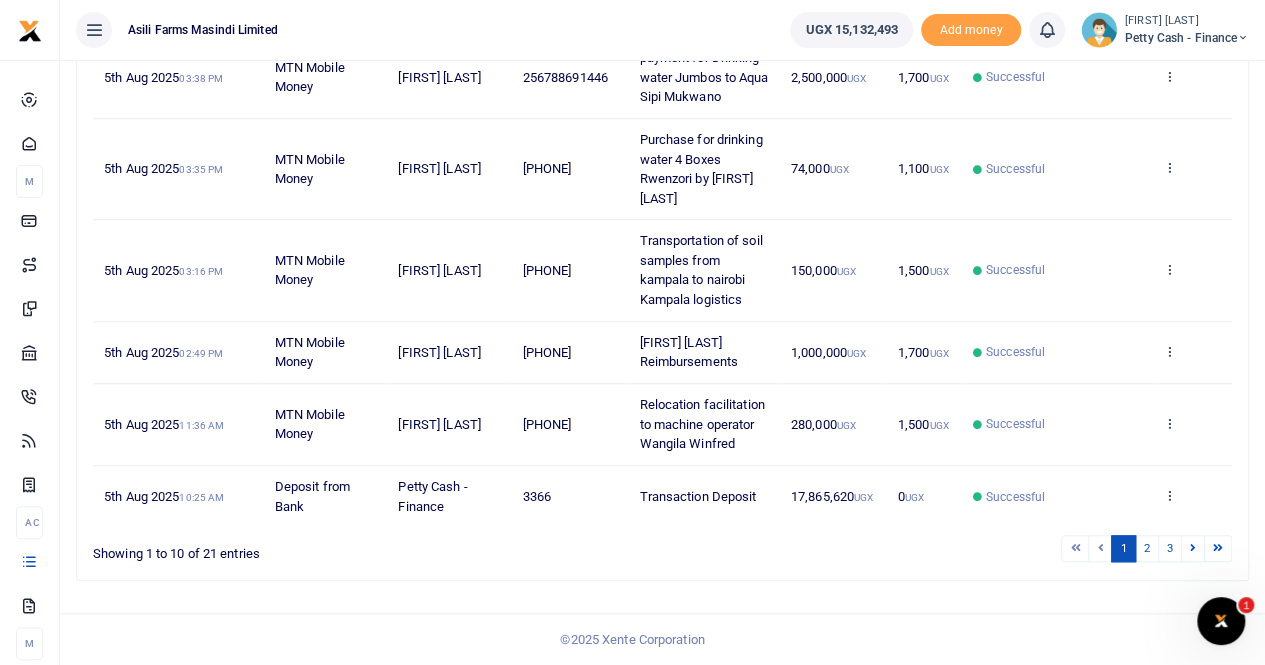 scroll, scrollTop: 736, scrollLeft: 0, axis: vertical 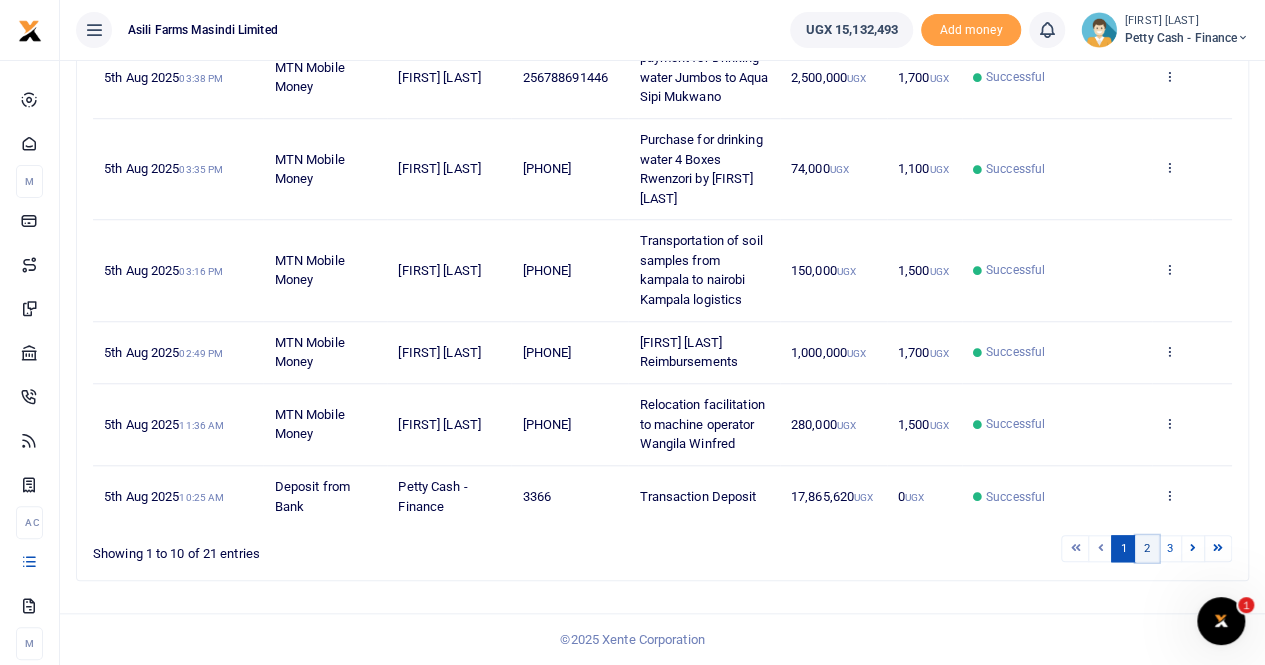click on "2" at bounding box center [1147, 548] 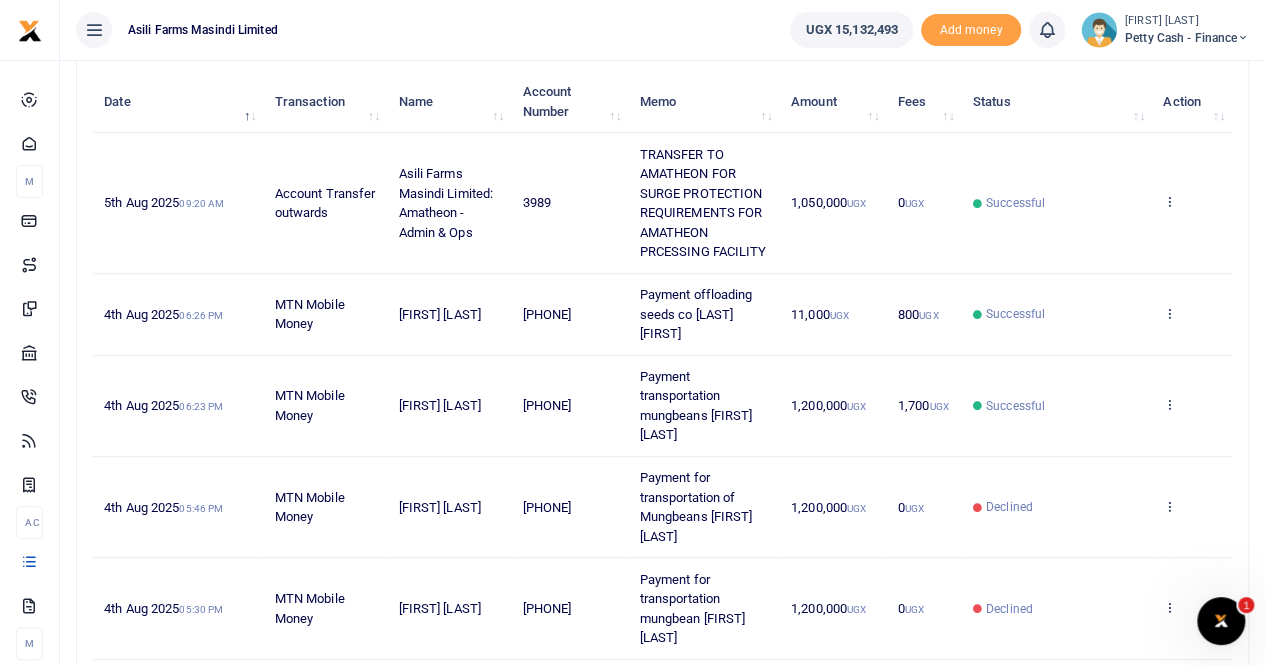 scroll, scrollTop: 236, scrollLeft: 0, axis: vertical 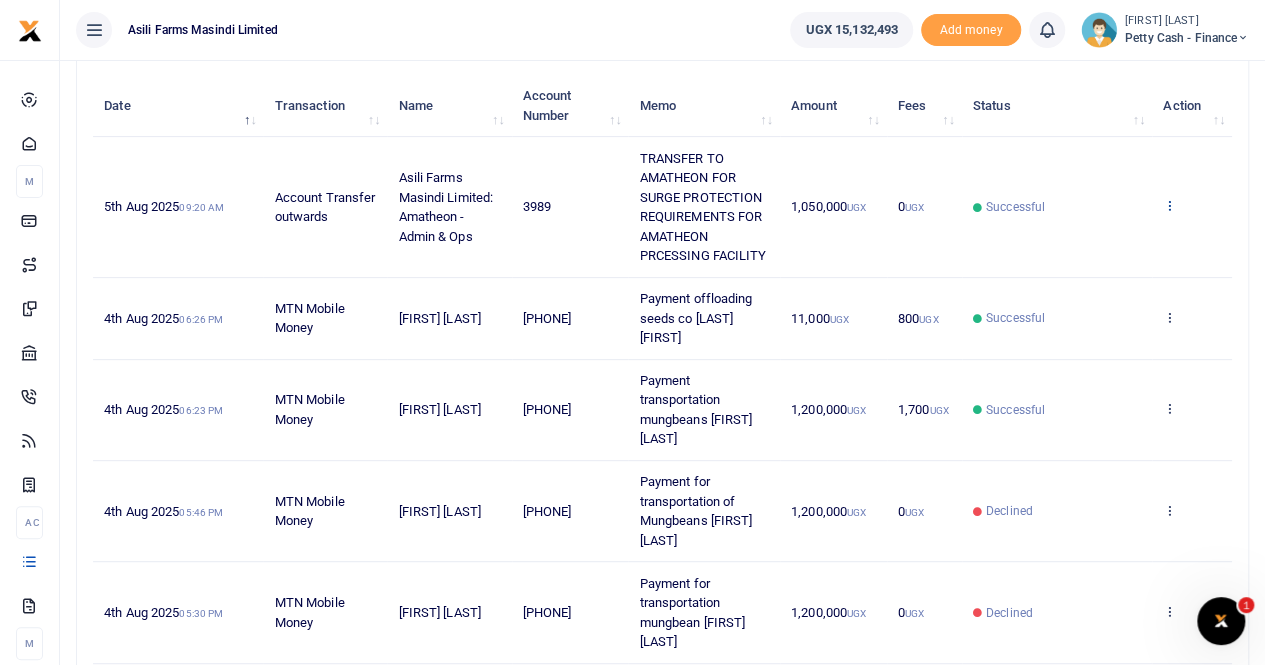 click at bounding box center [1169, 205] 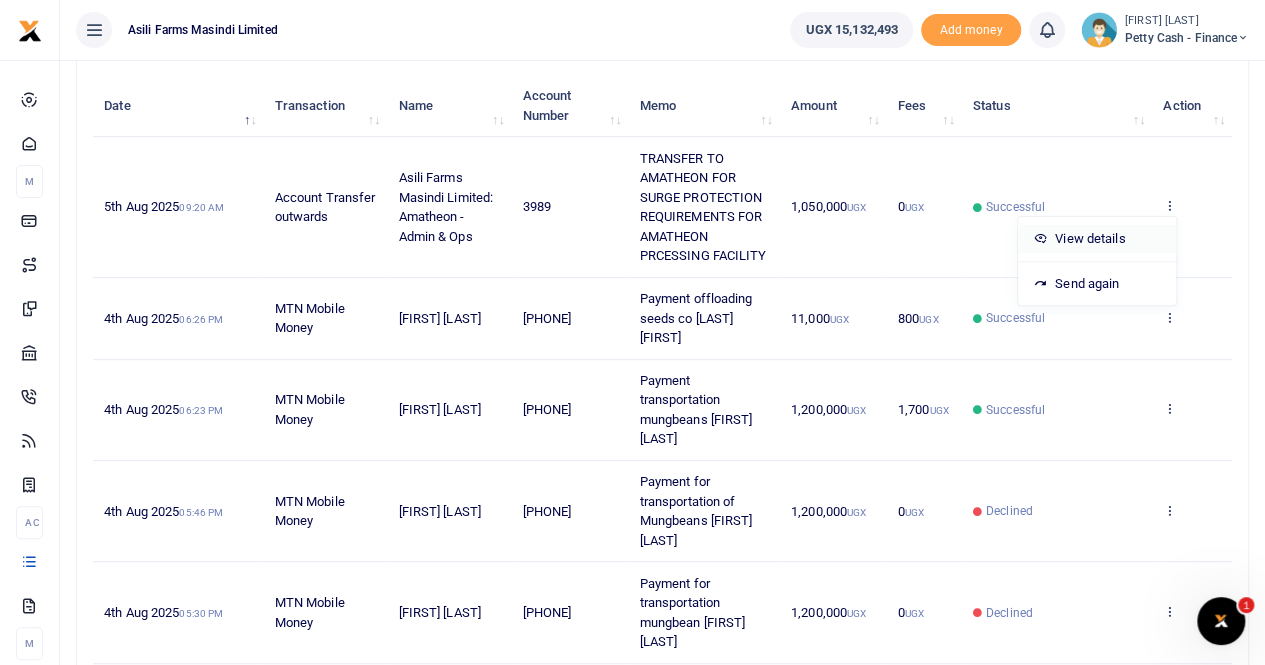 click on "View details" at bounding box center (1097, 239) 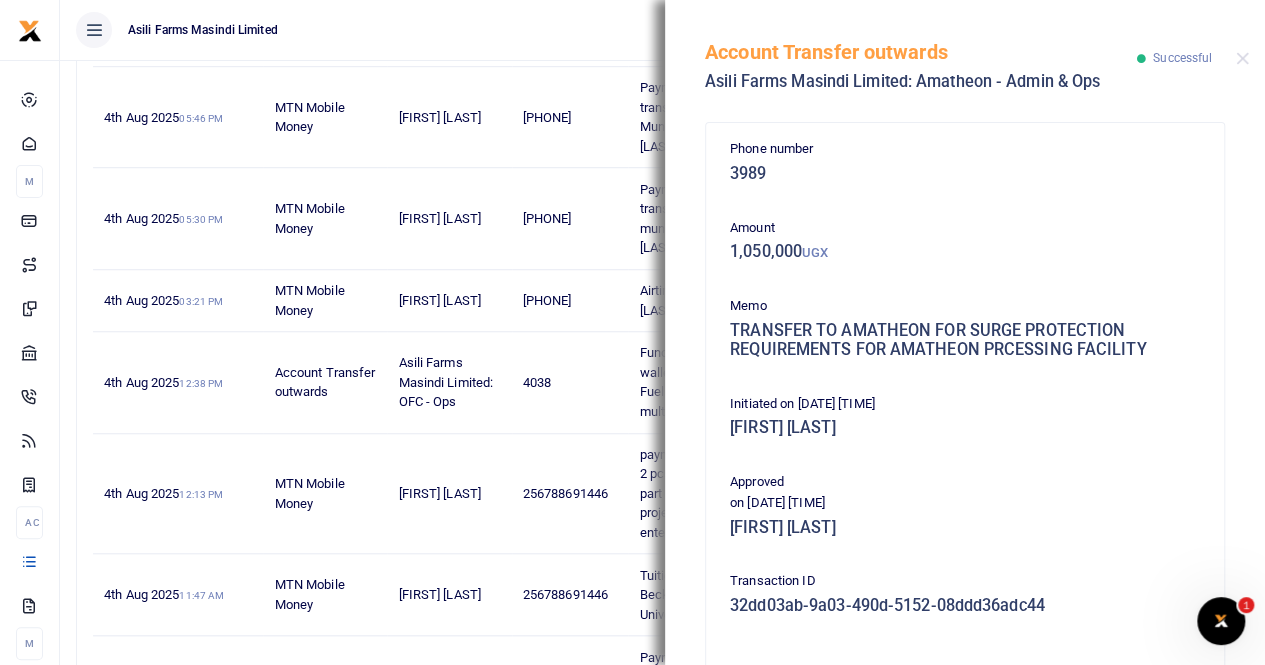 scroll, scrollTop: 636, scrollLeft: 0, axis: vertical 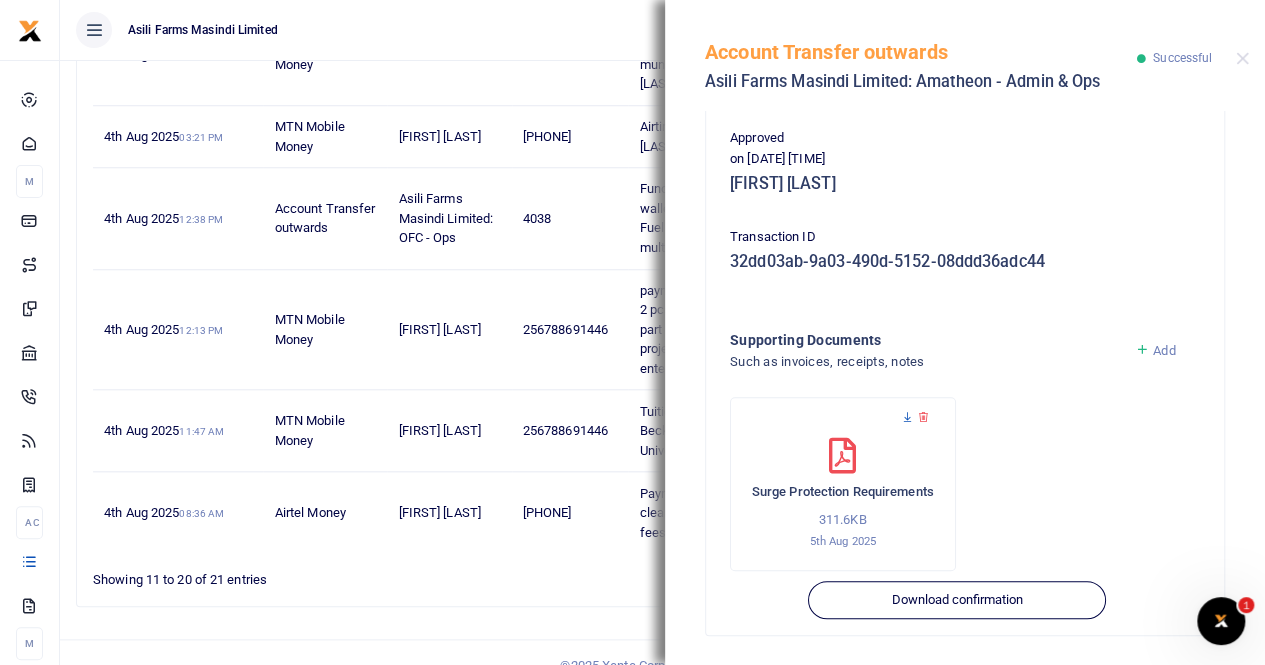 click at bounding box center [907, 417] 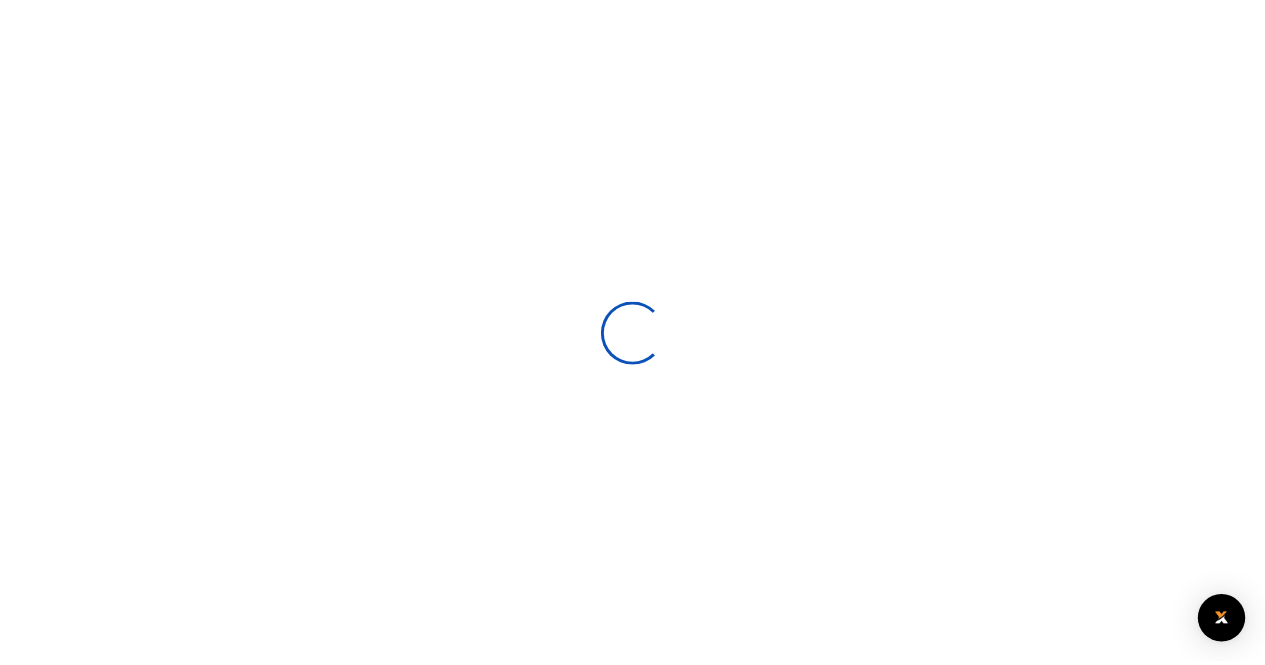 scroll, scrollTop: 0, scrollLeft: 0, axis: both 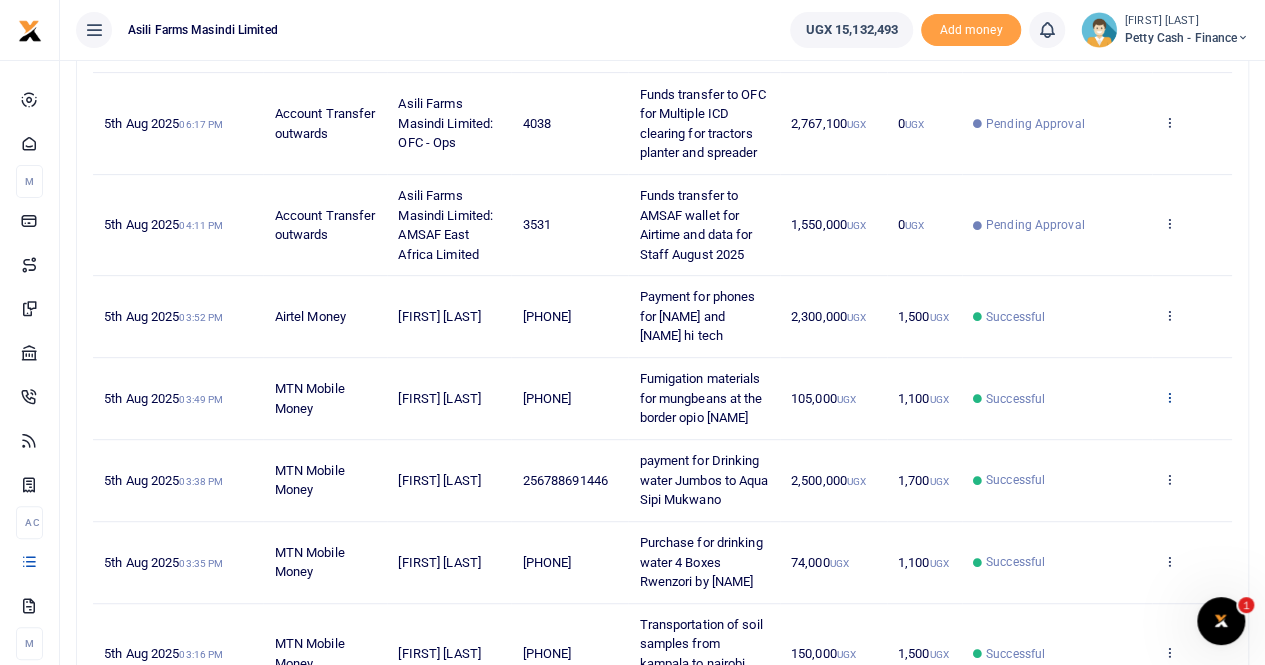 click at bounding box center (1169, 397) 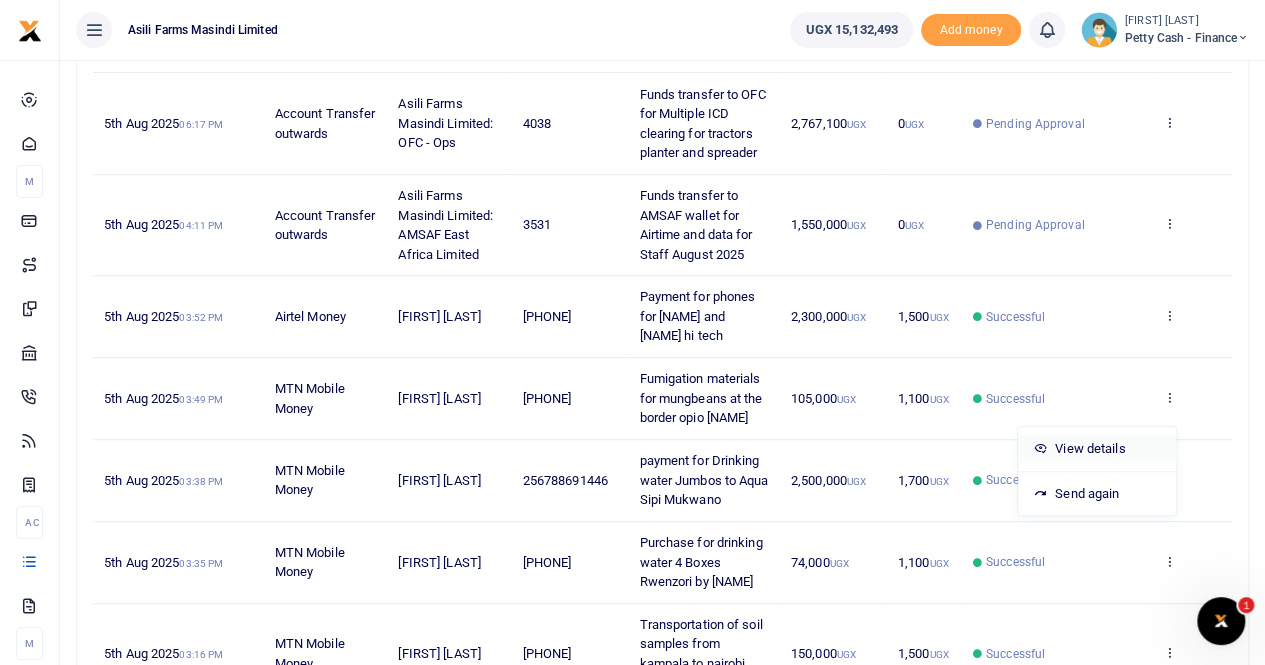 click on "View details" at bounding box center [1097, 449] 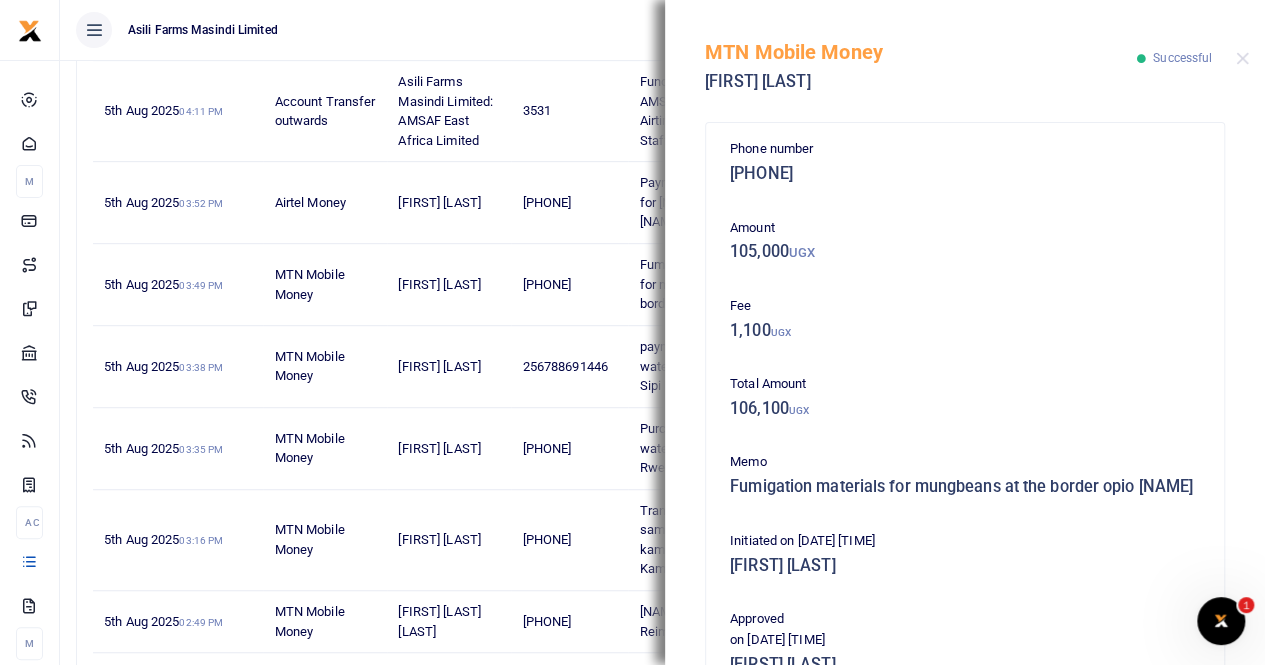 scroll, scrollTop: 736, scrollLeft: 0, axis: vertical 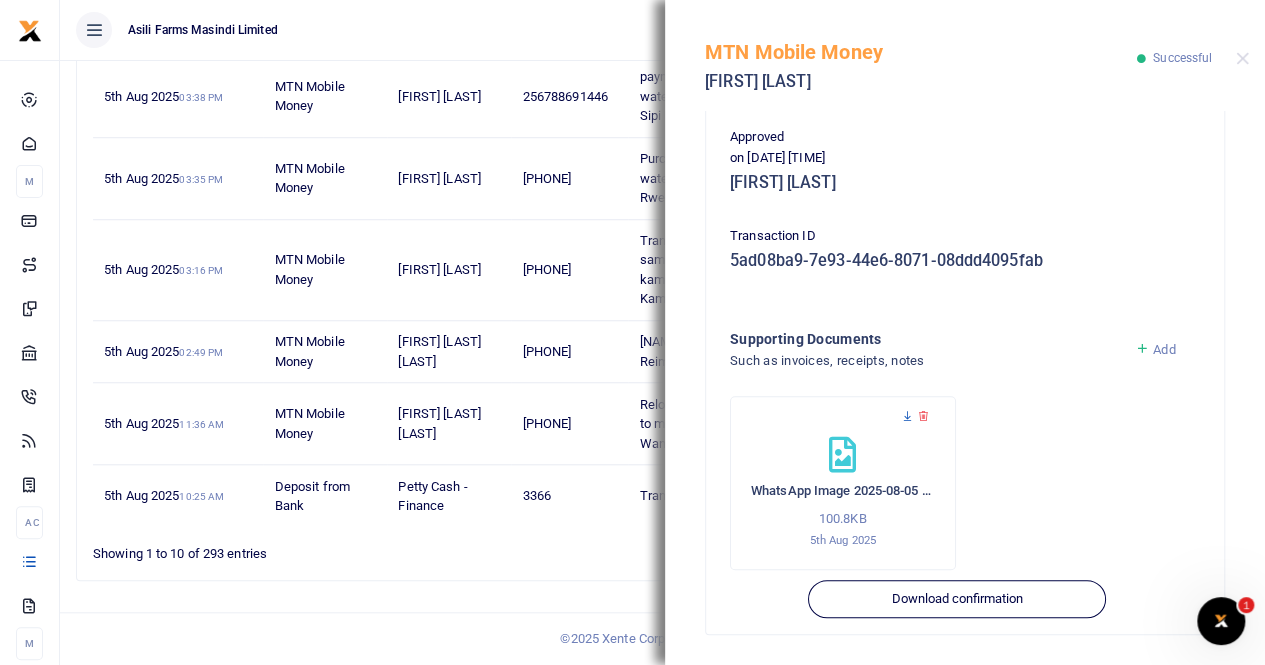click at bounding box center [907, 416] 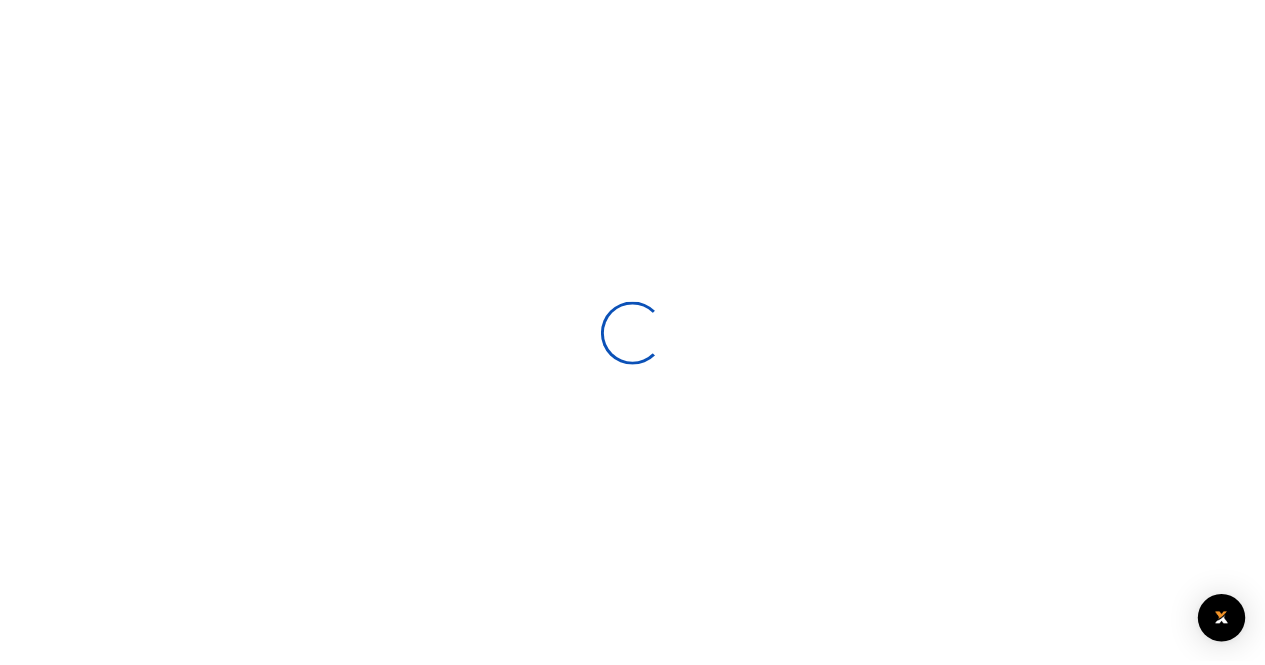 scroll, scrollTop: 0, scrollLeft: 0, axis: both 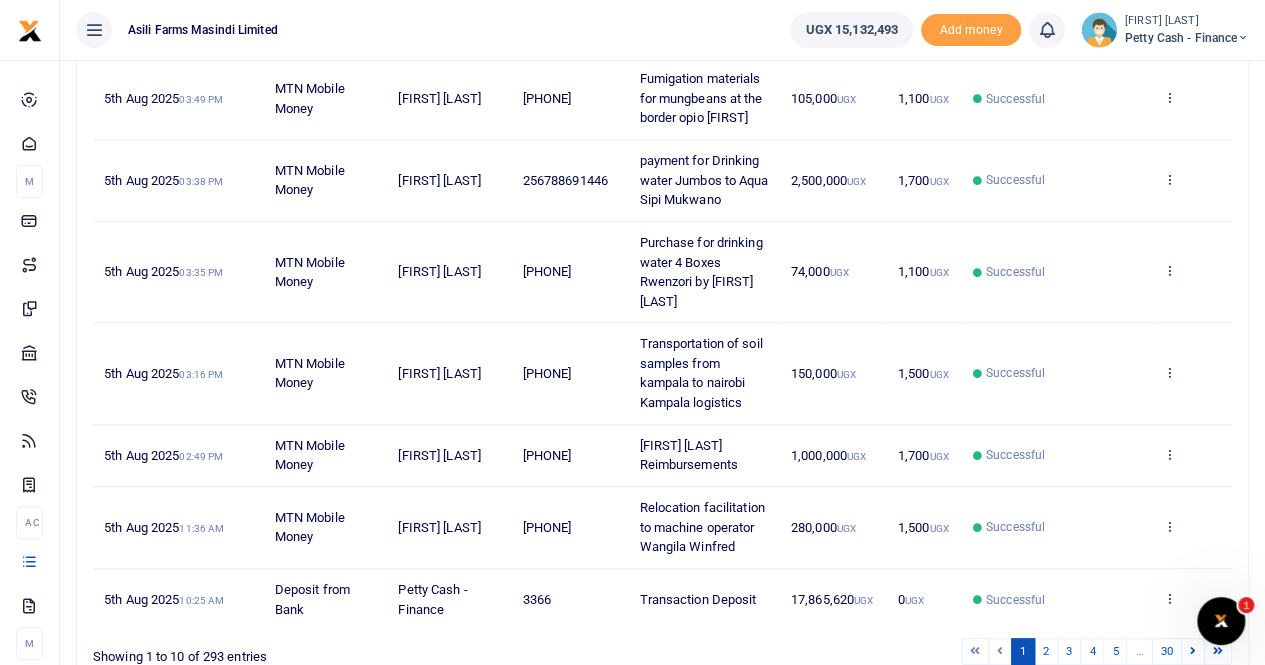 click at bounding box center [1169, 270] 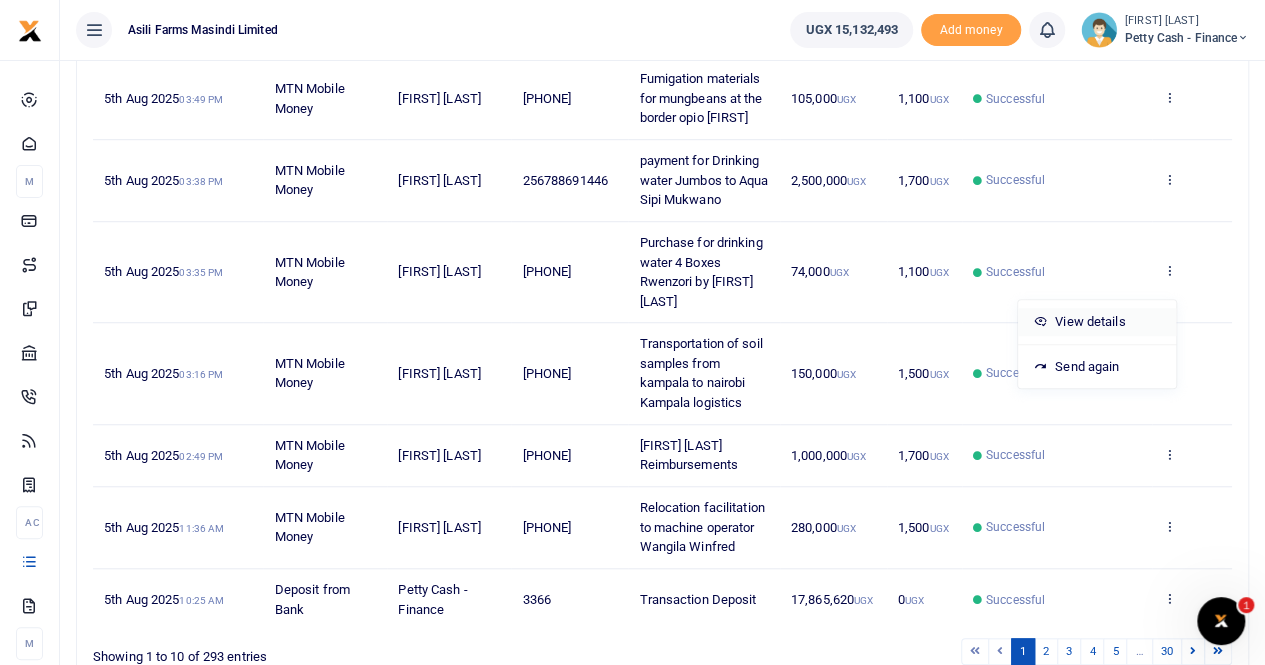 click on "View details" at bounding box center [1097, 322] 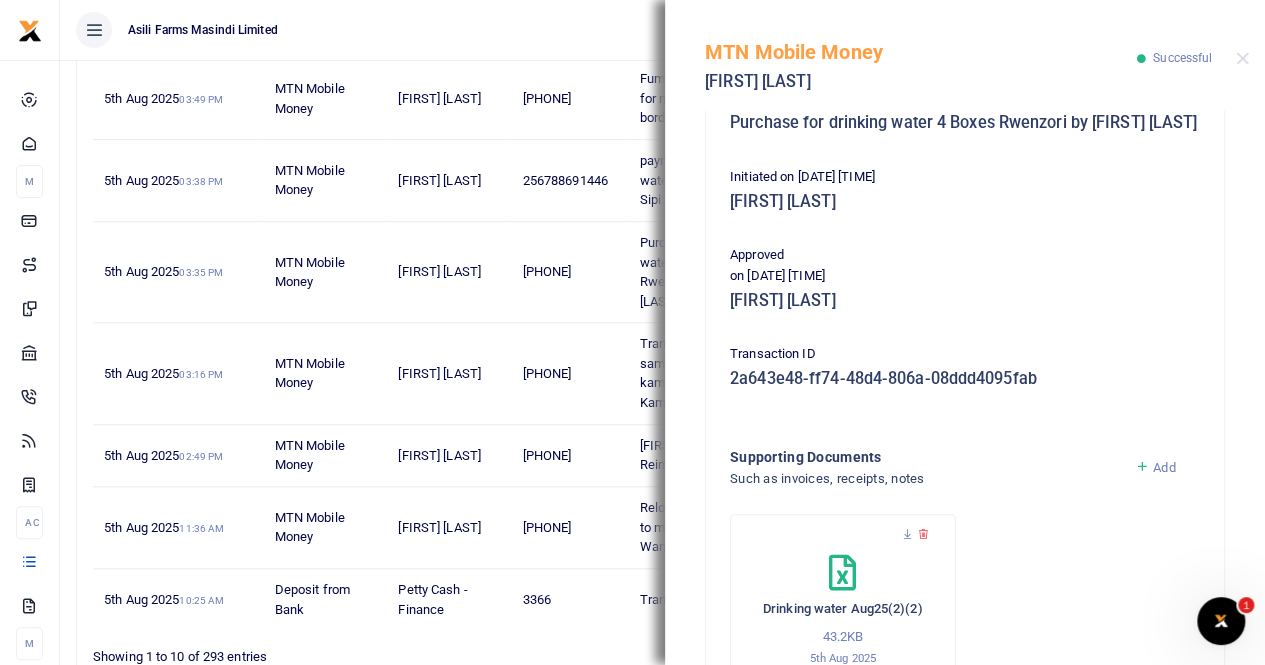 scroll, scrollTop: 500, scrollLeft: 0, axis: vertical 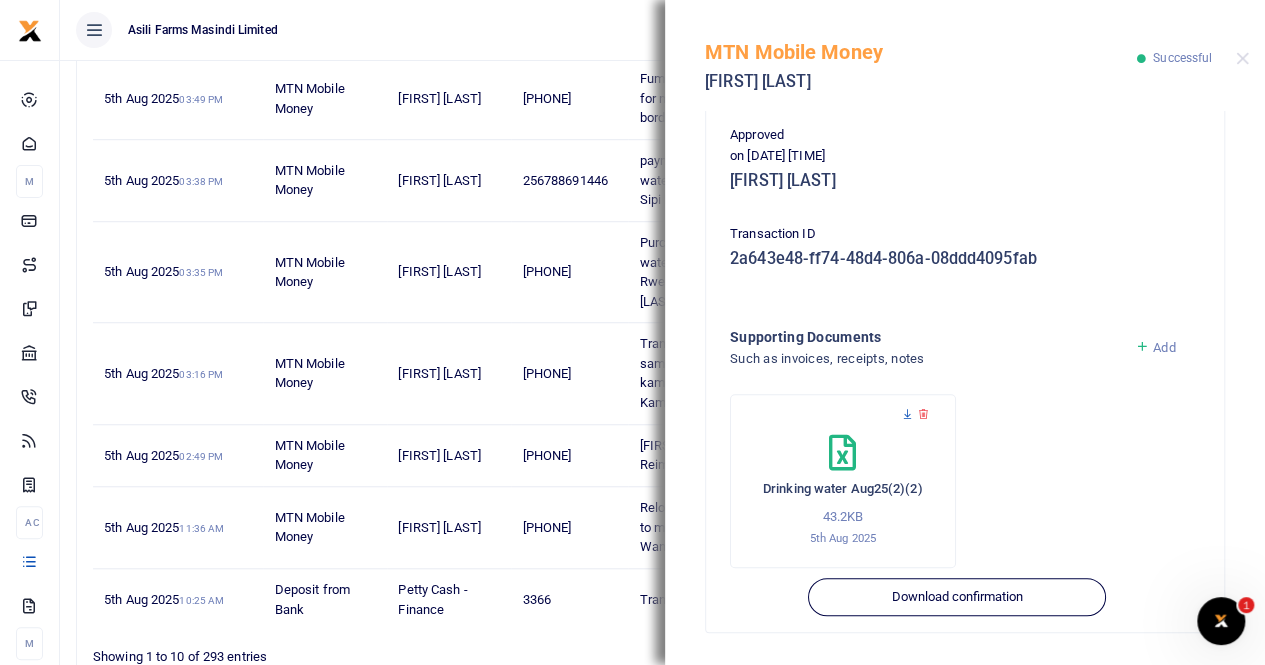 click at bounding box center [907, 414] 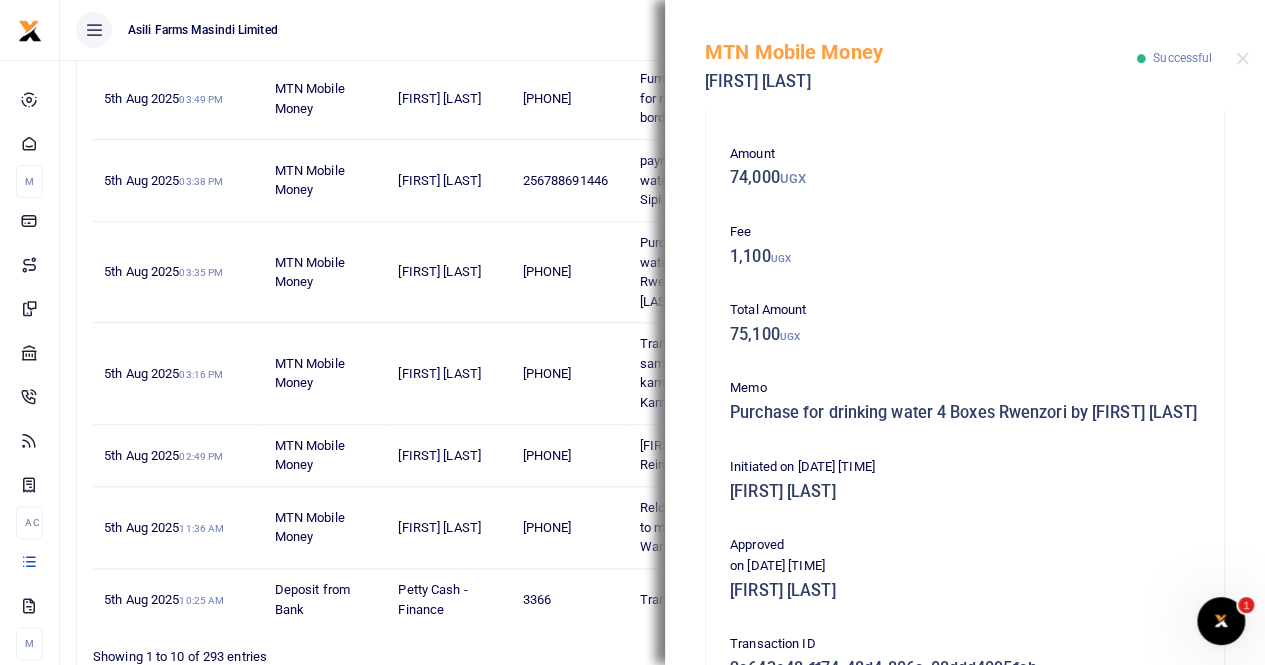 scroll, scrollTop: 0, scrollLeft: 0, axis: both 